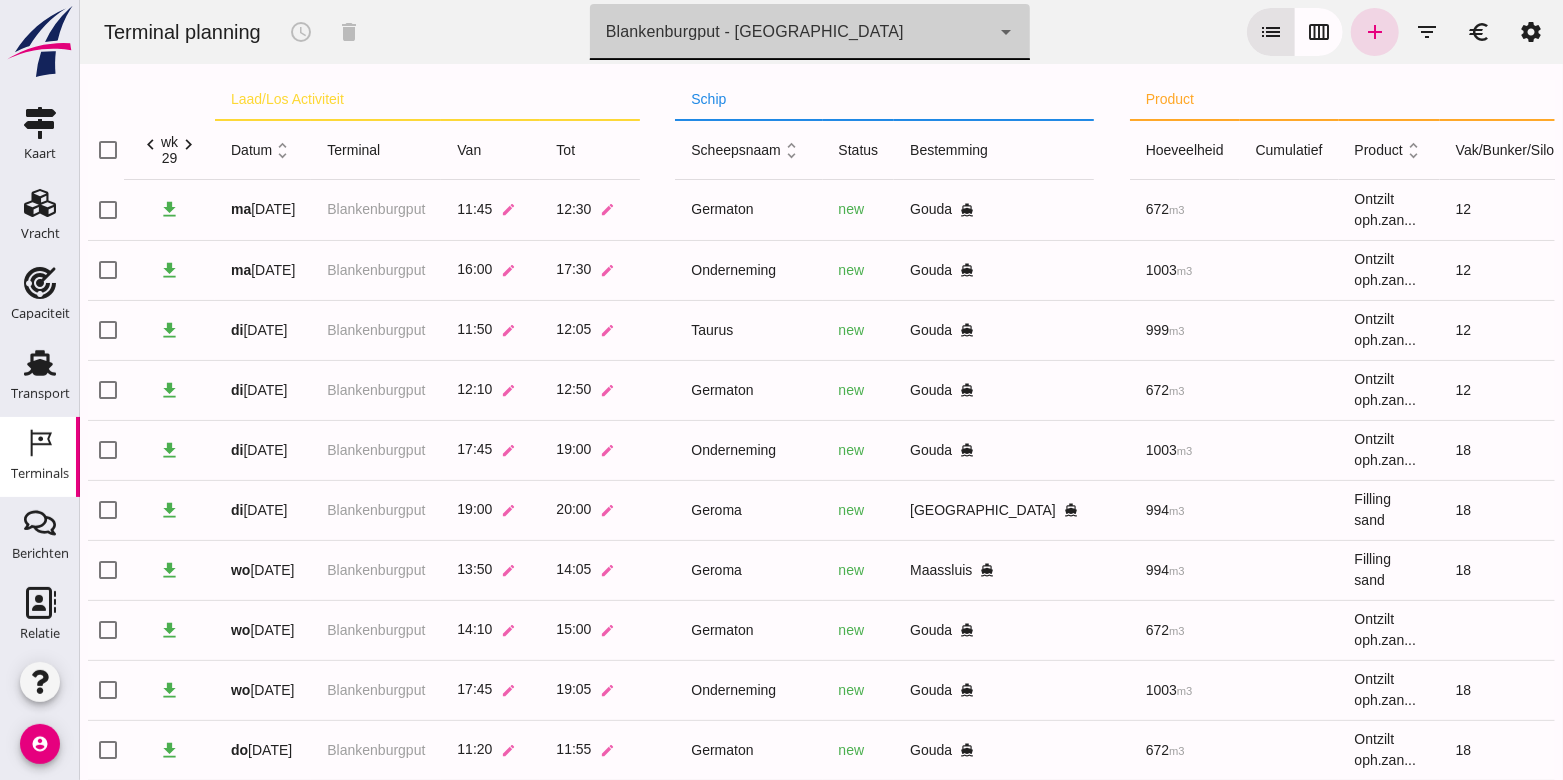 scroll, scrollTop: 483, scrollLeft: 0, axis: vertical 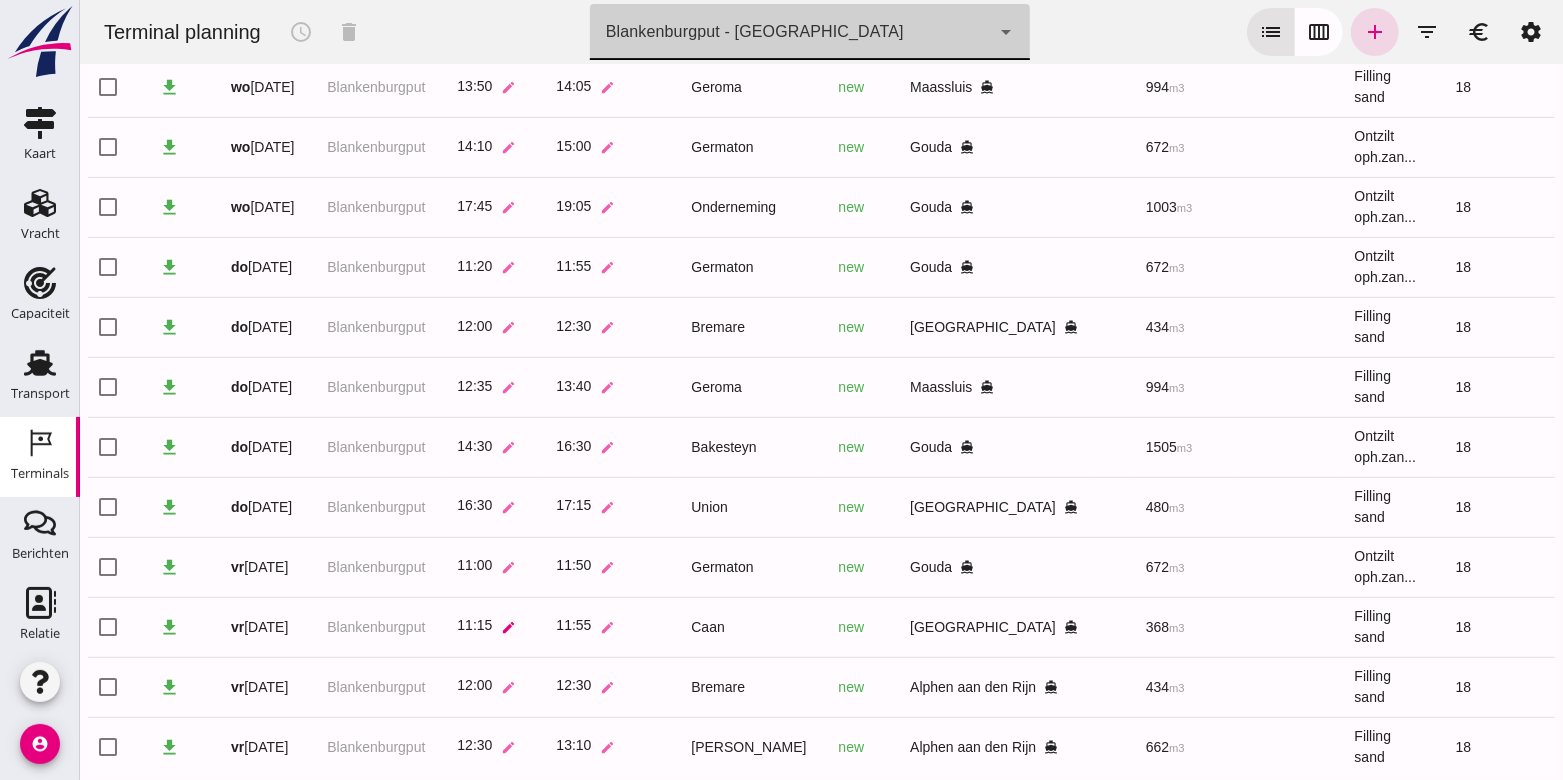 click on "edit" 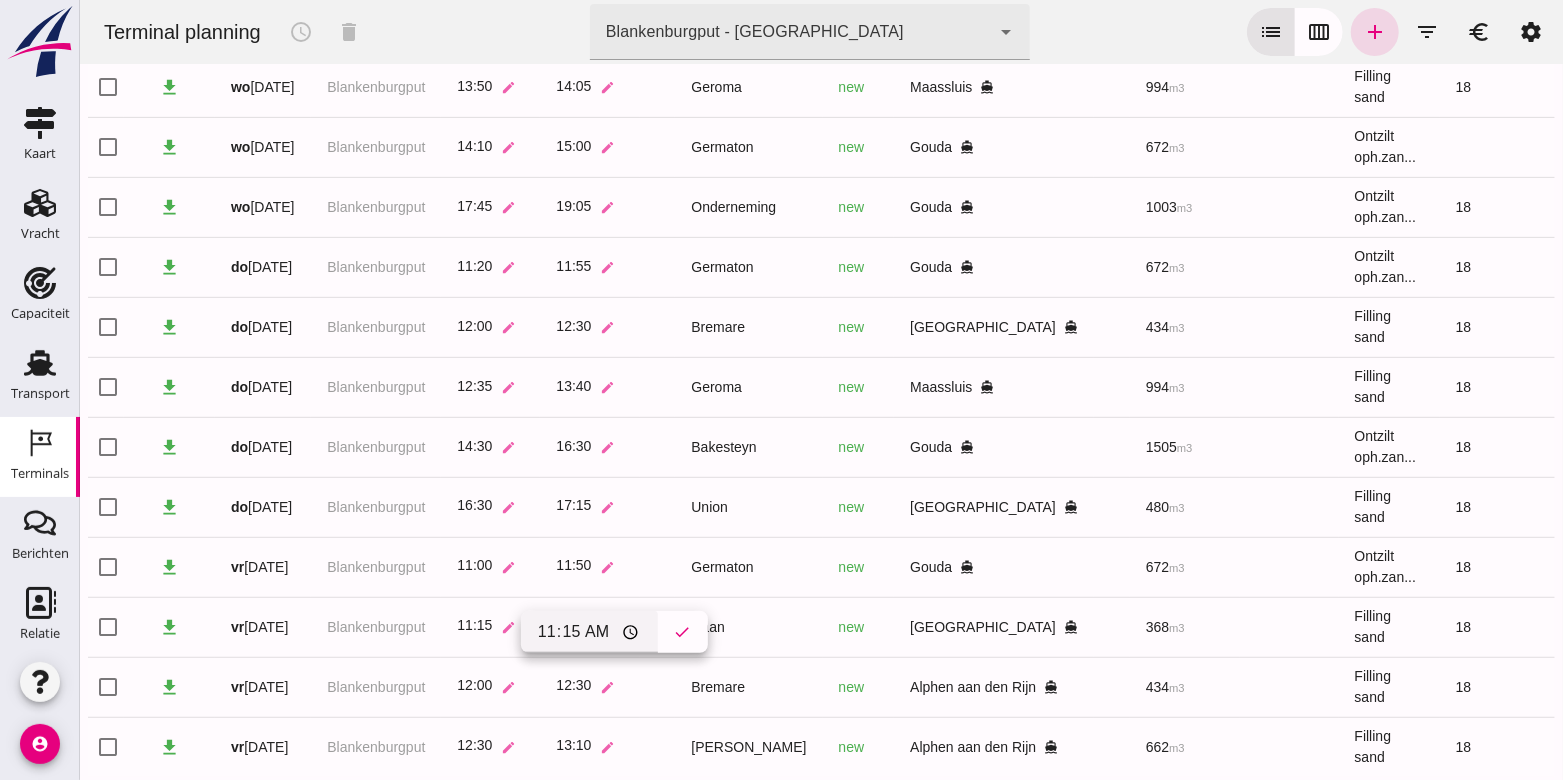 click on "11:15" 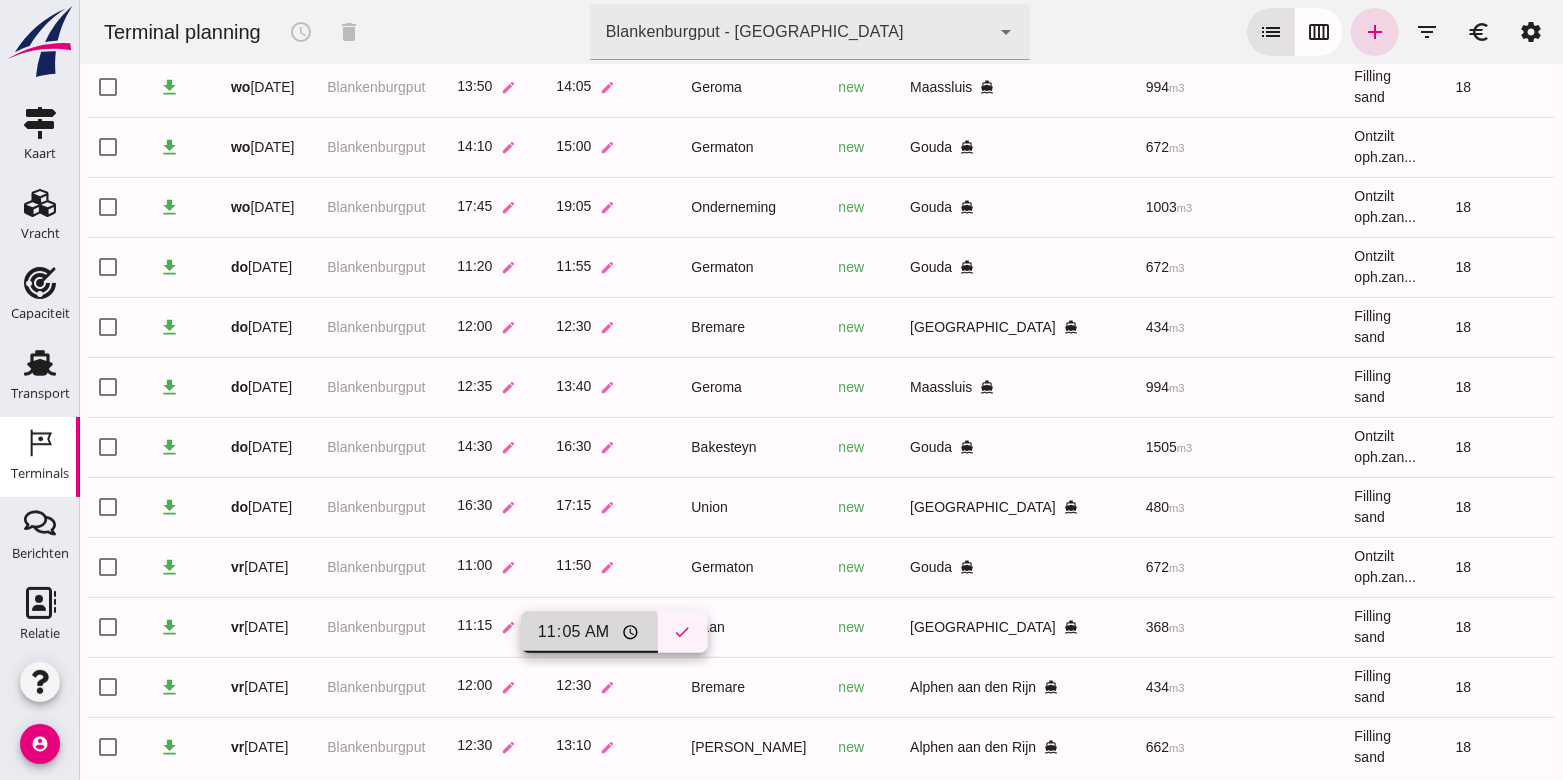 type on "11:05" 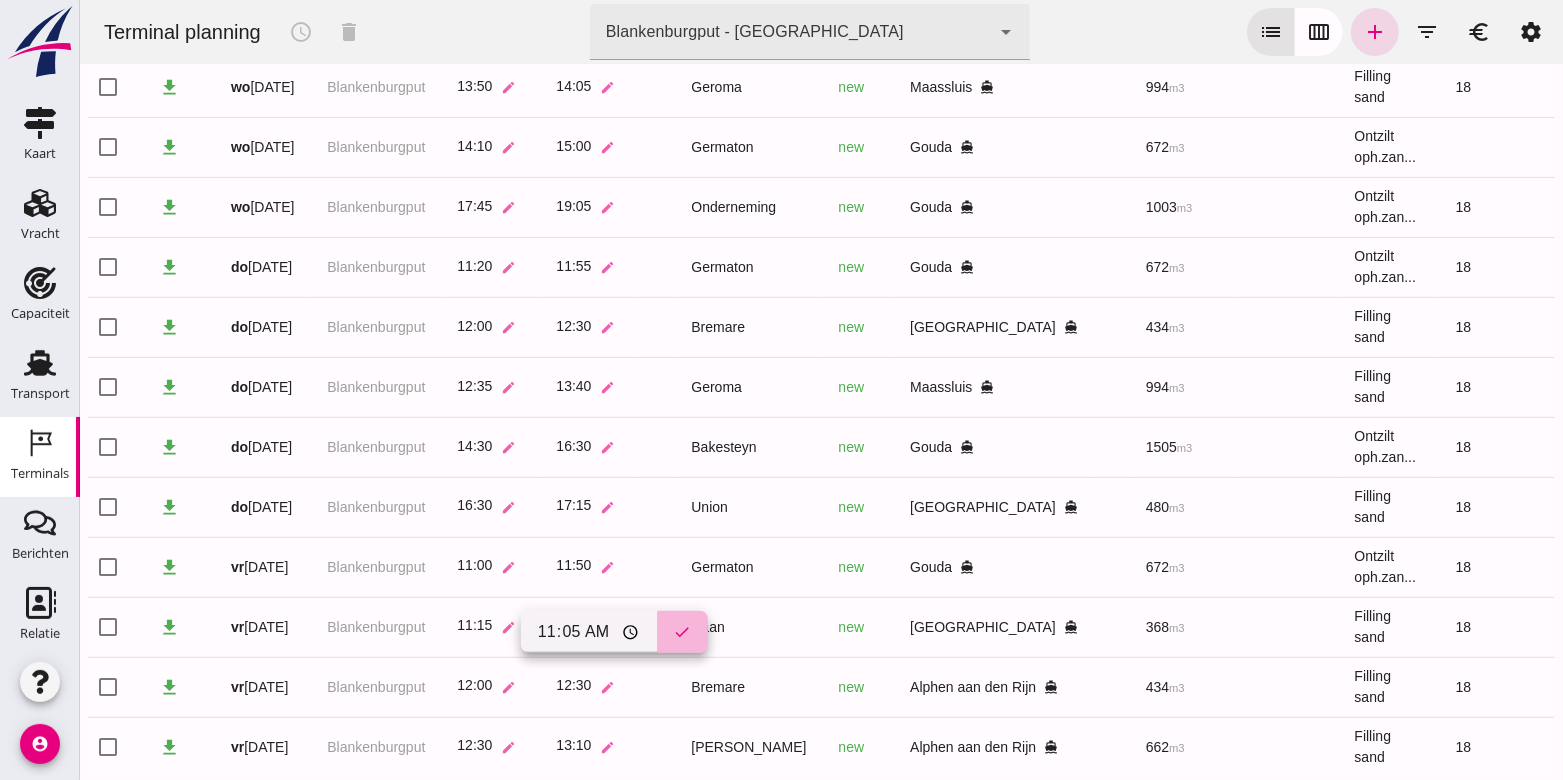 click on "check" 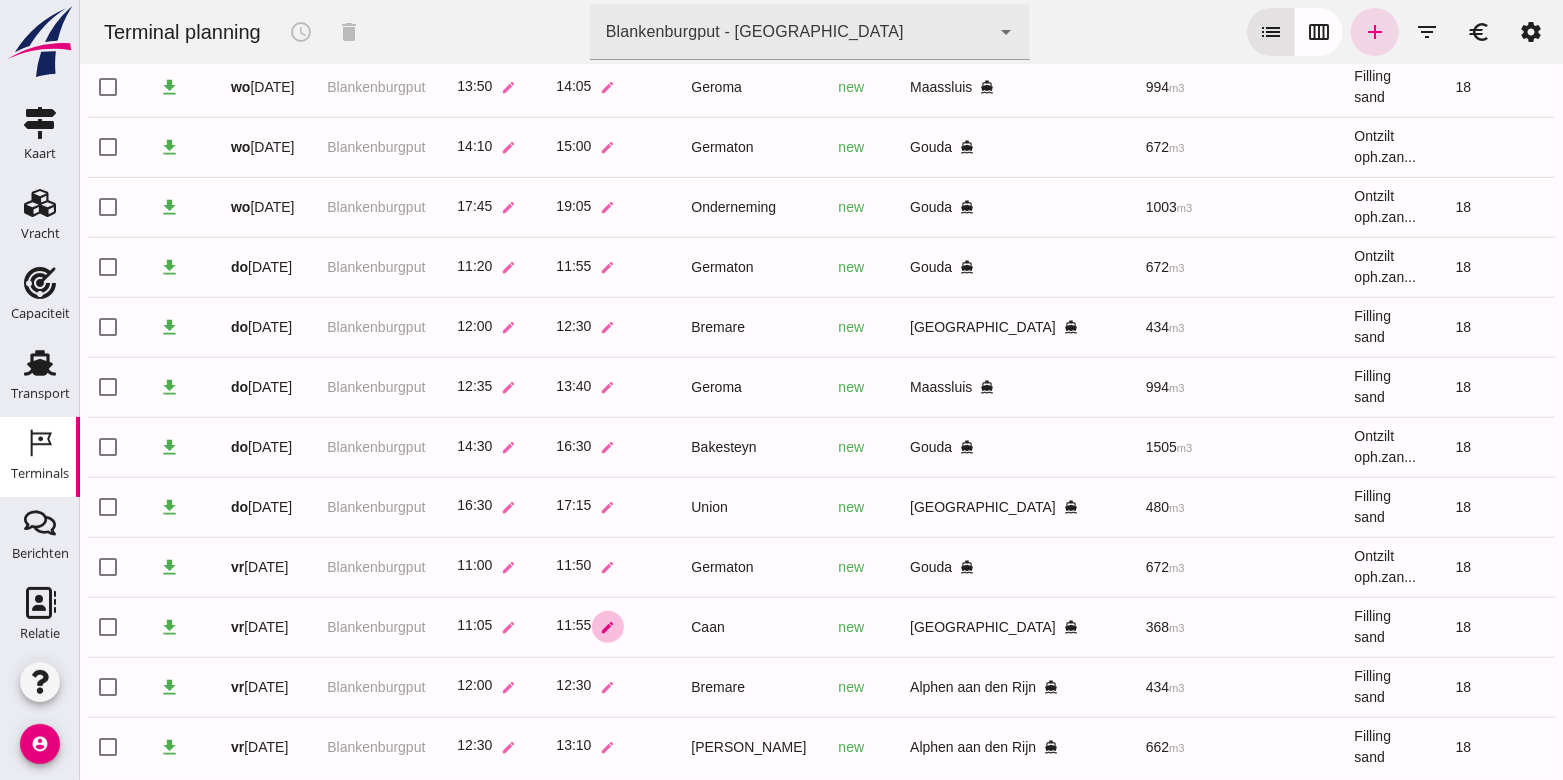 click on "edit" 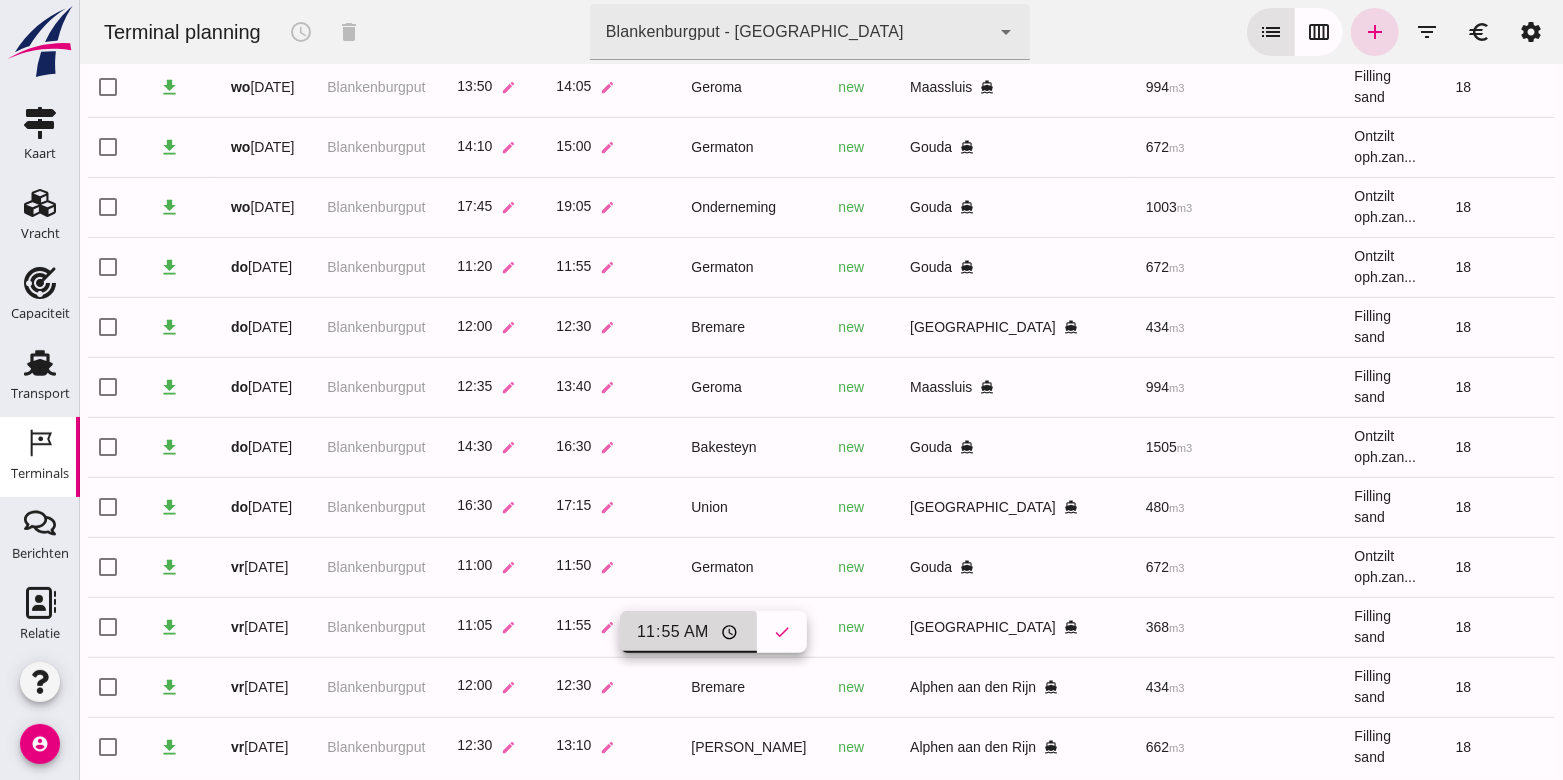click on "11:55" 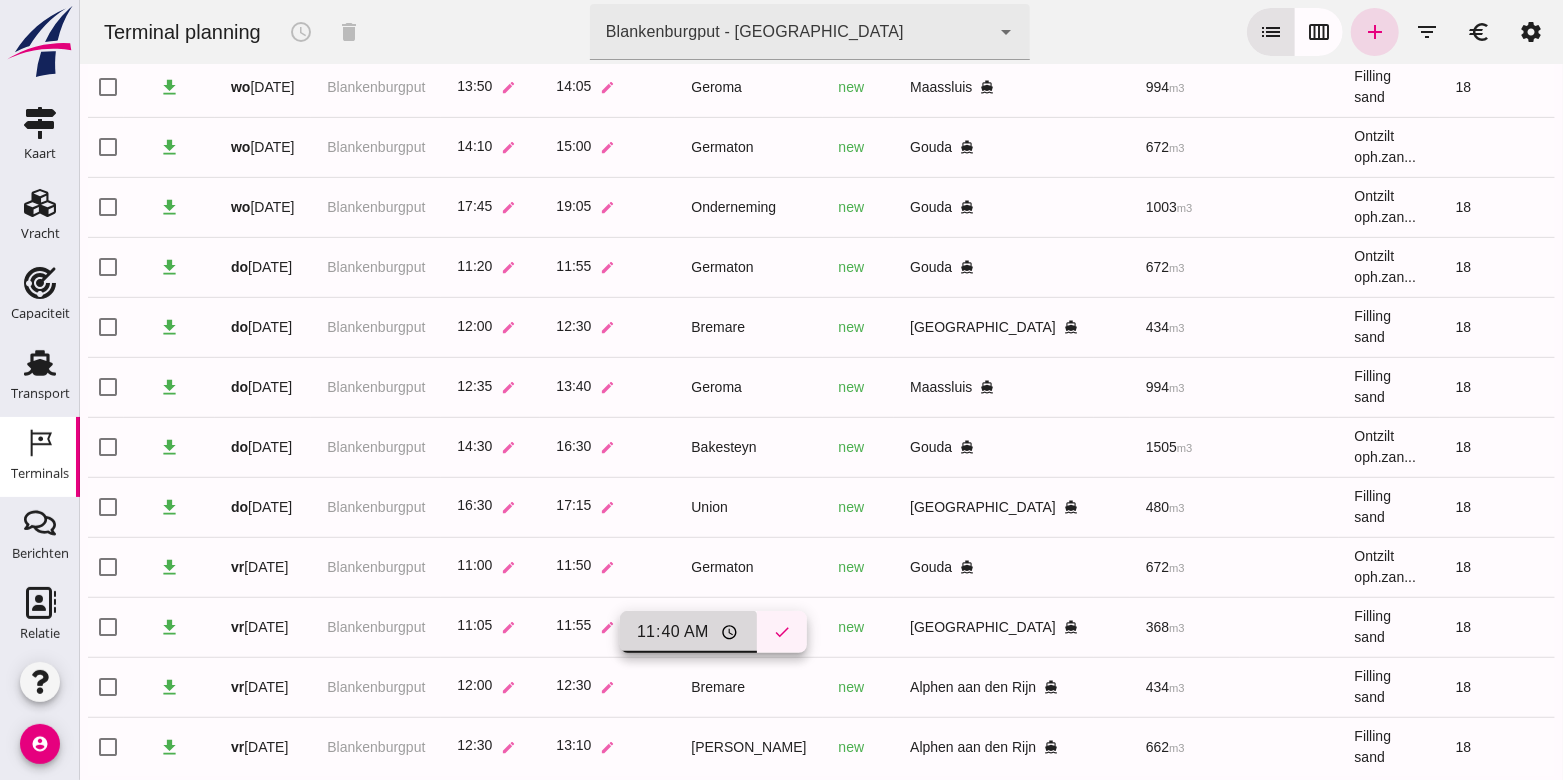 type on "11:40" 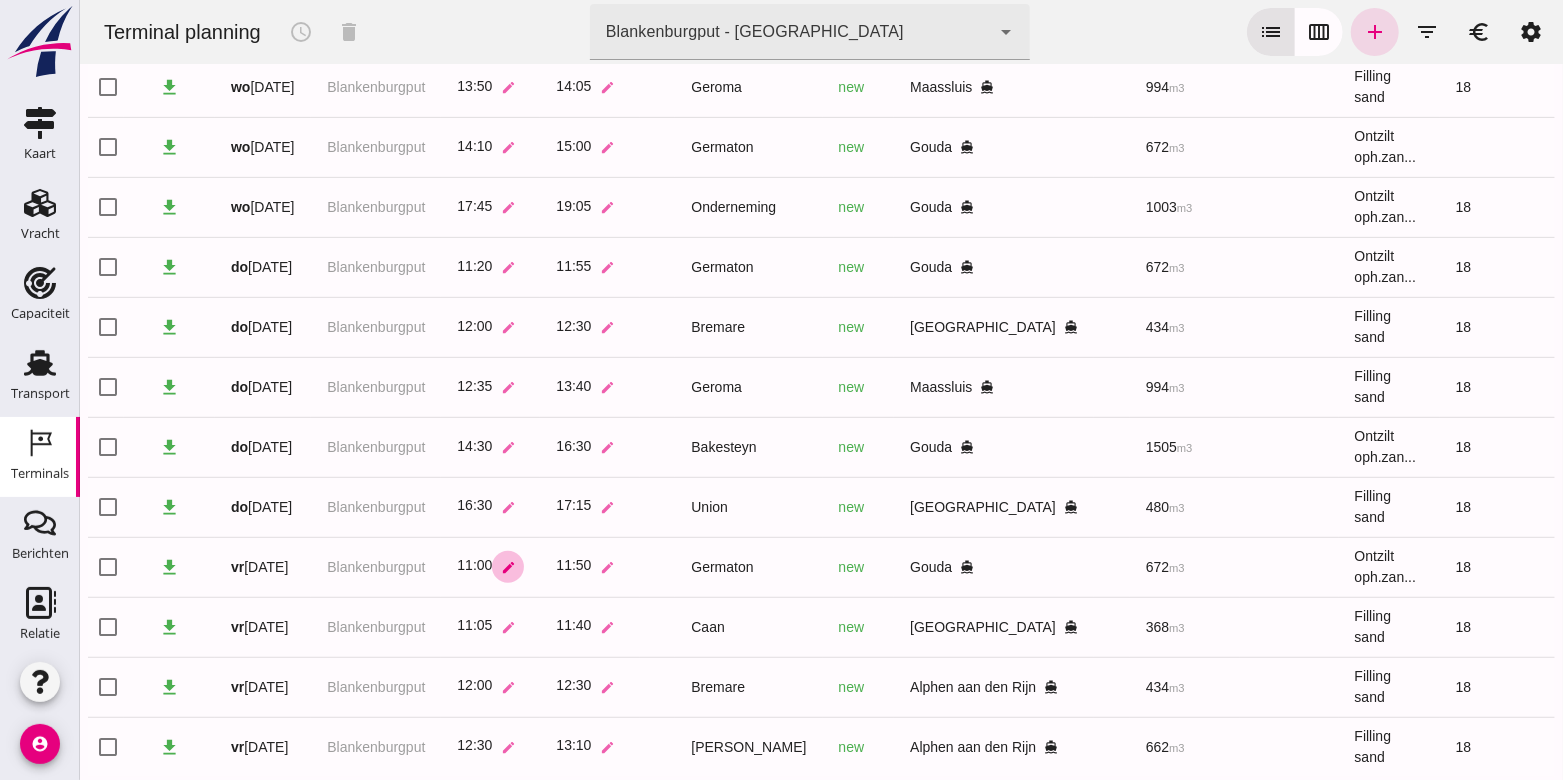 click on "edit" 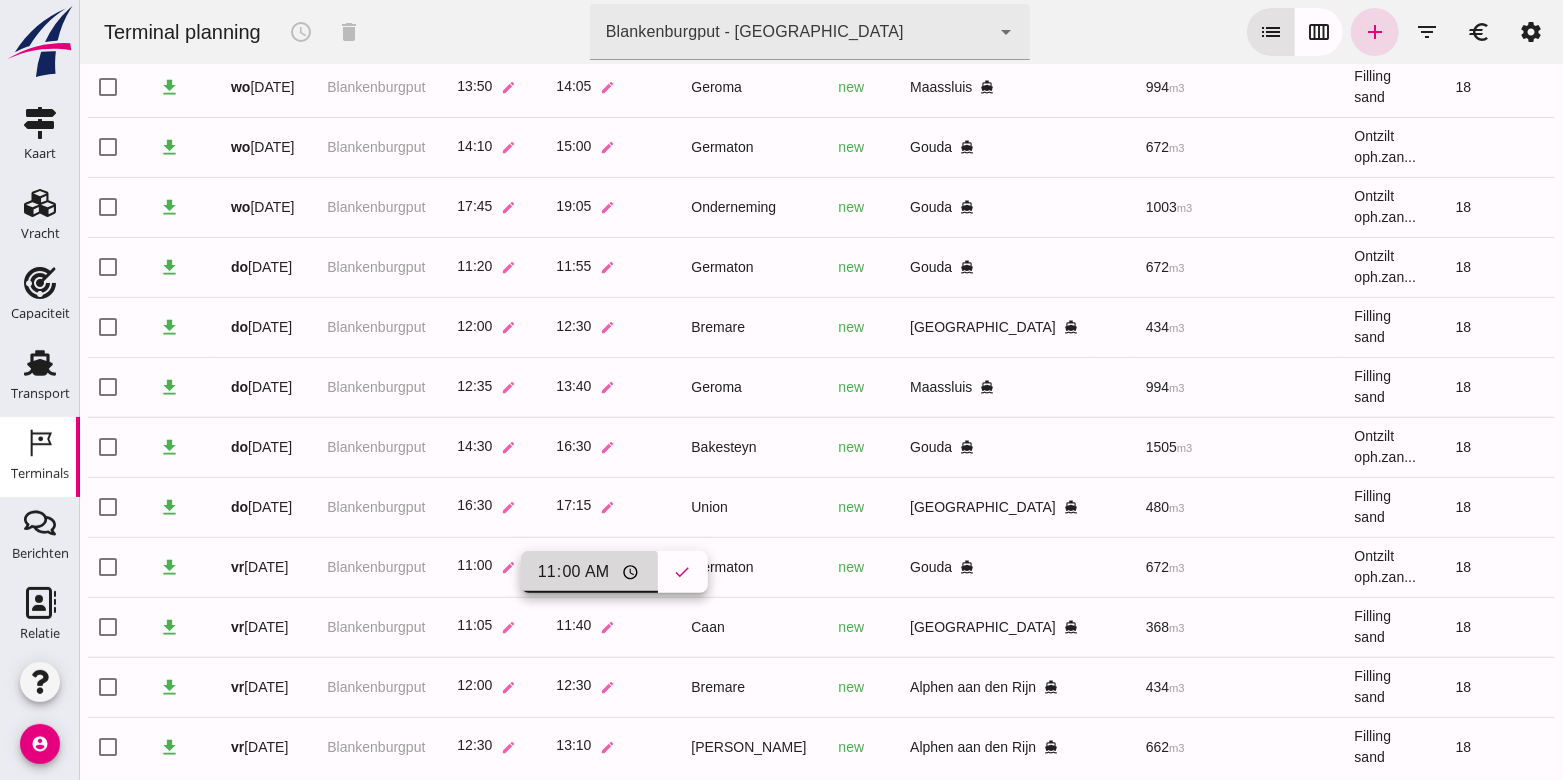 click on "11:00" 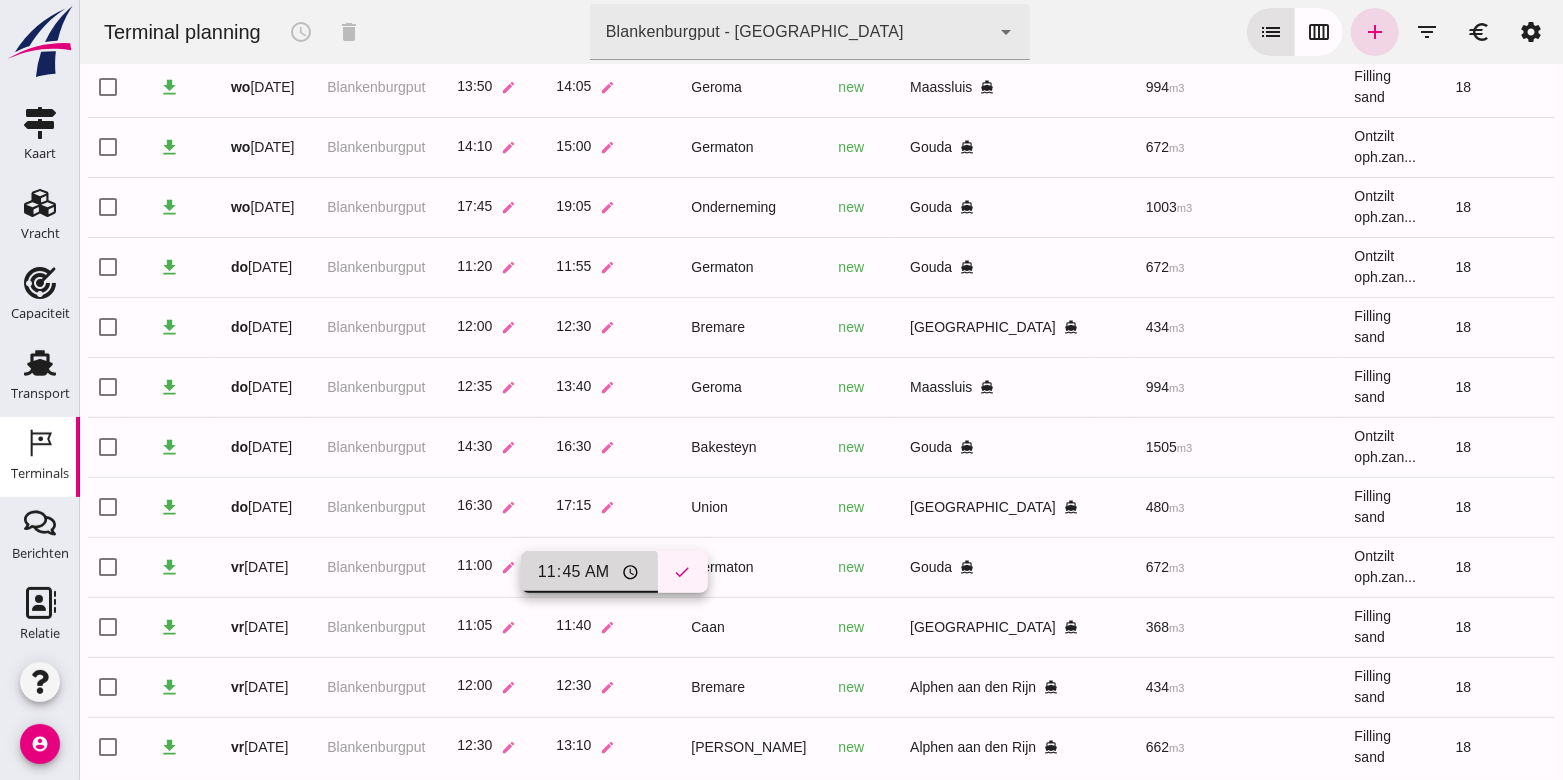 type on "11:45" 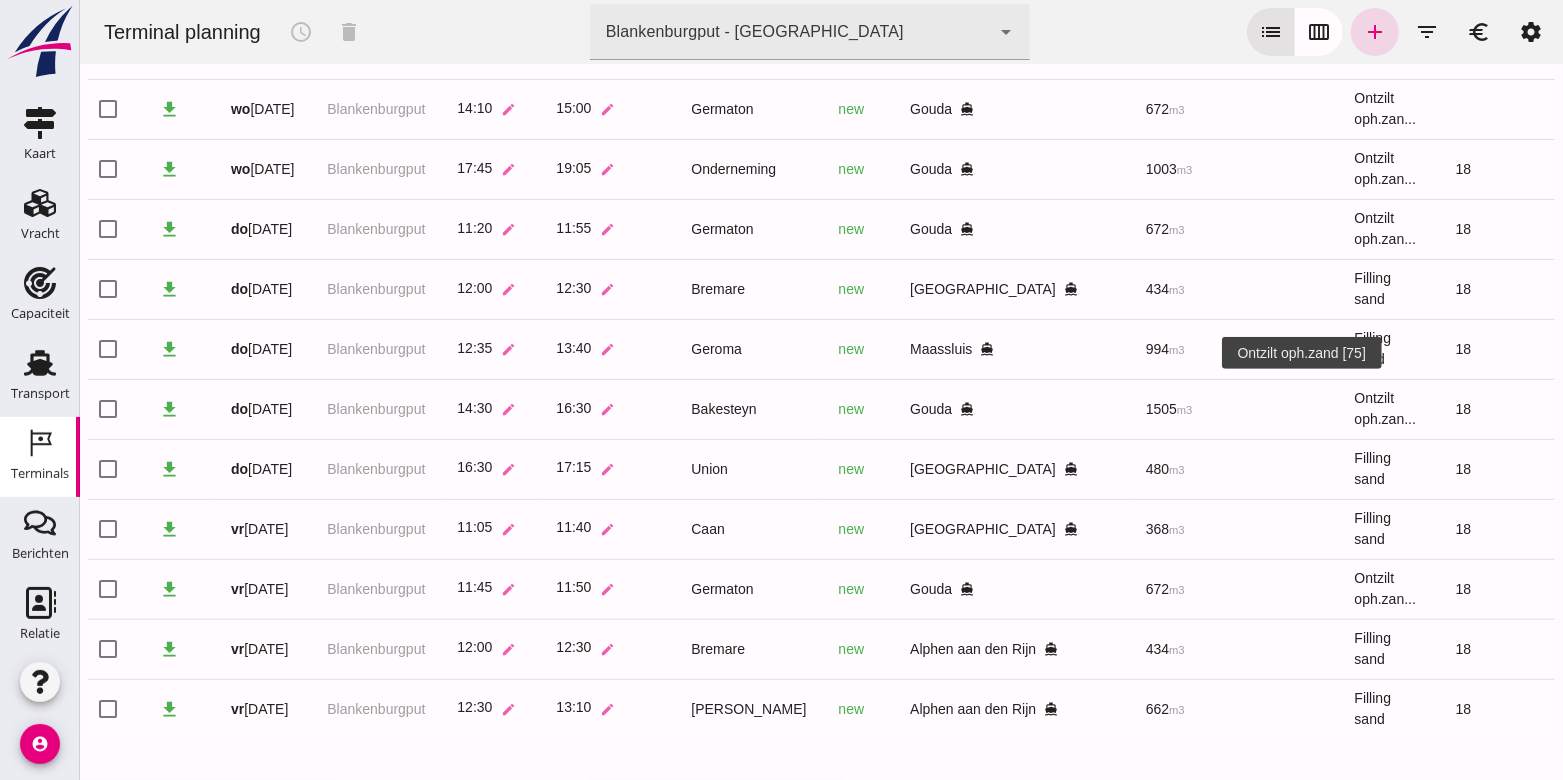 scroll, scrollTop: 547, scrollLeft: 0, axis: vertical 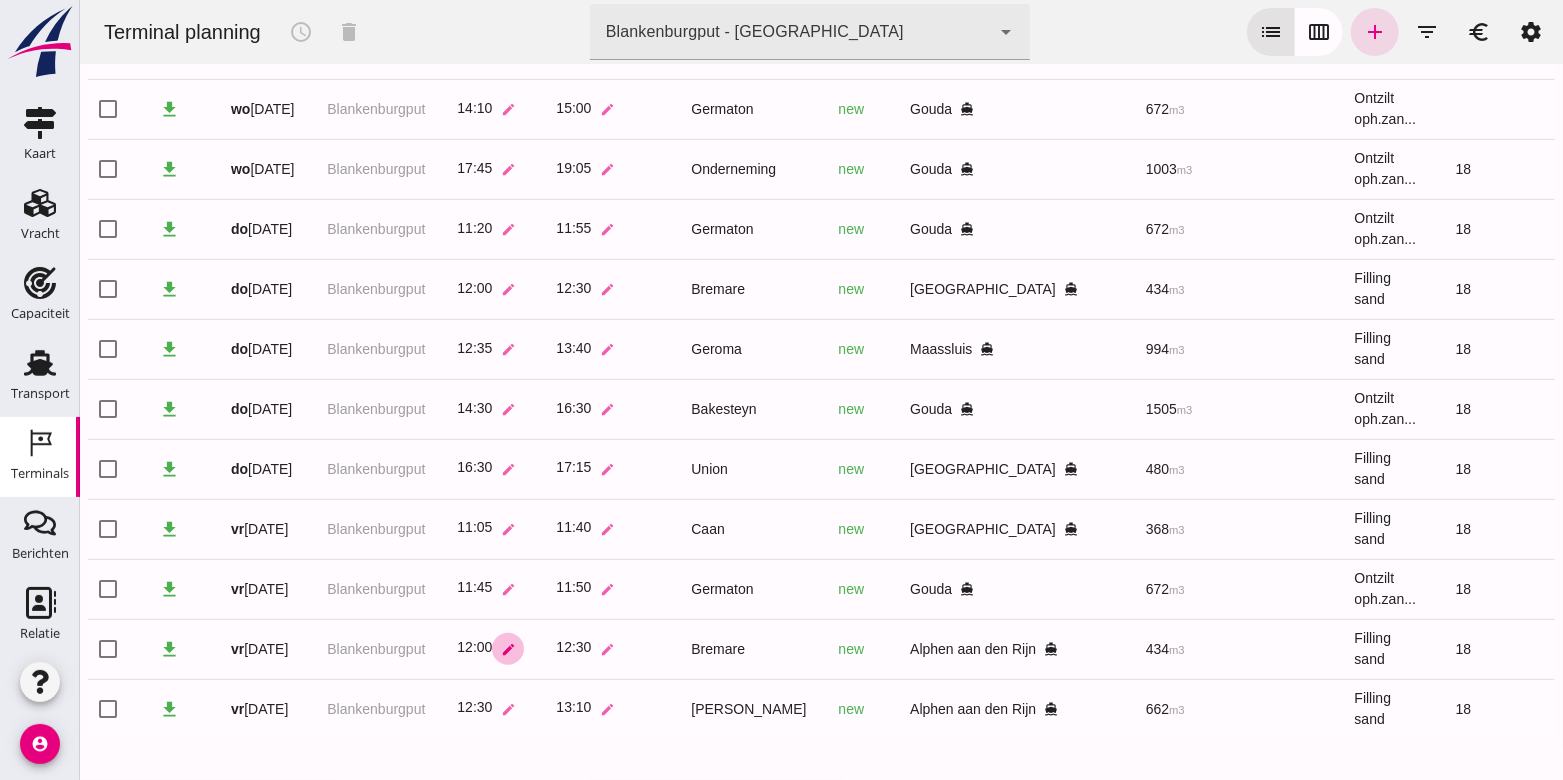 click on "edit" 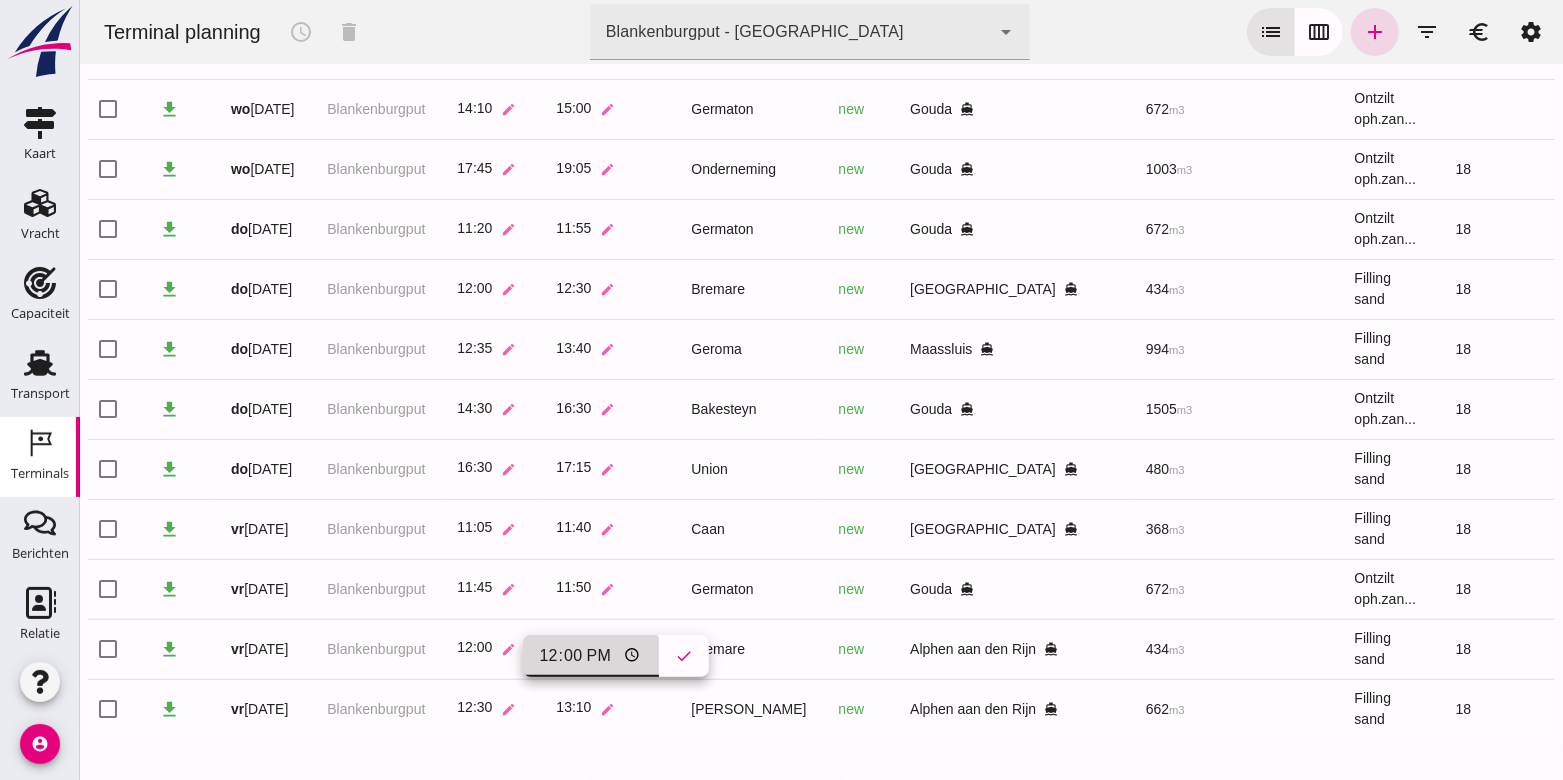 click on "12:00" 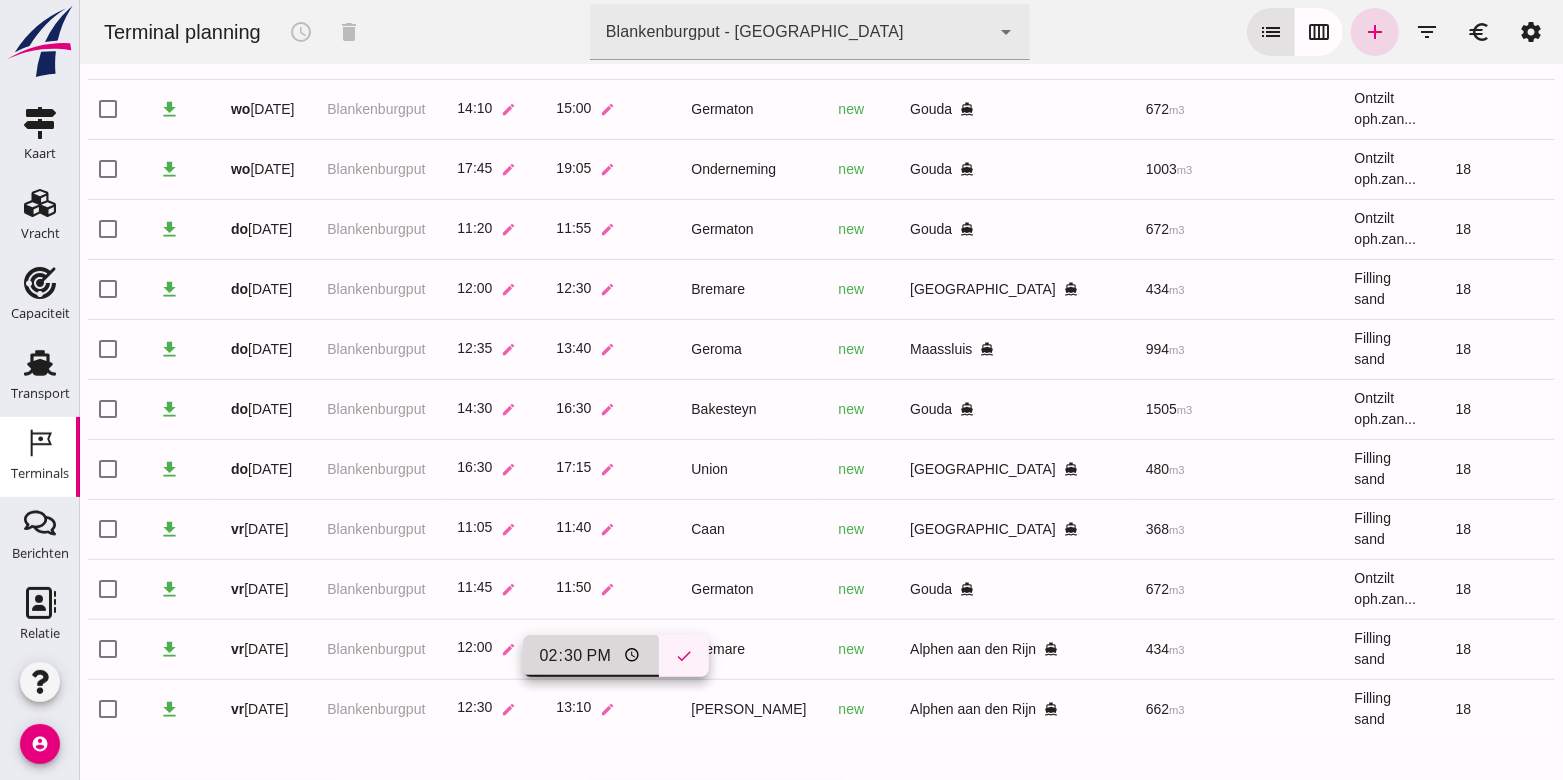 type on "14:30" 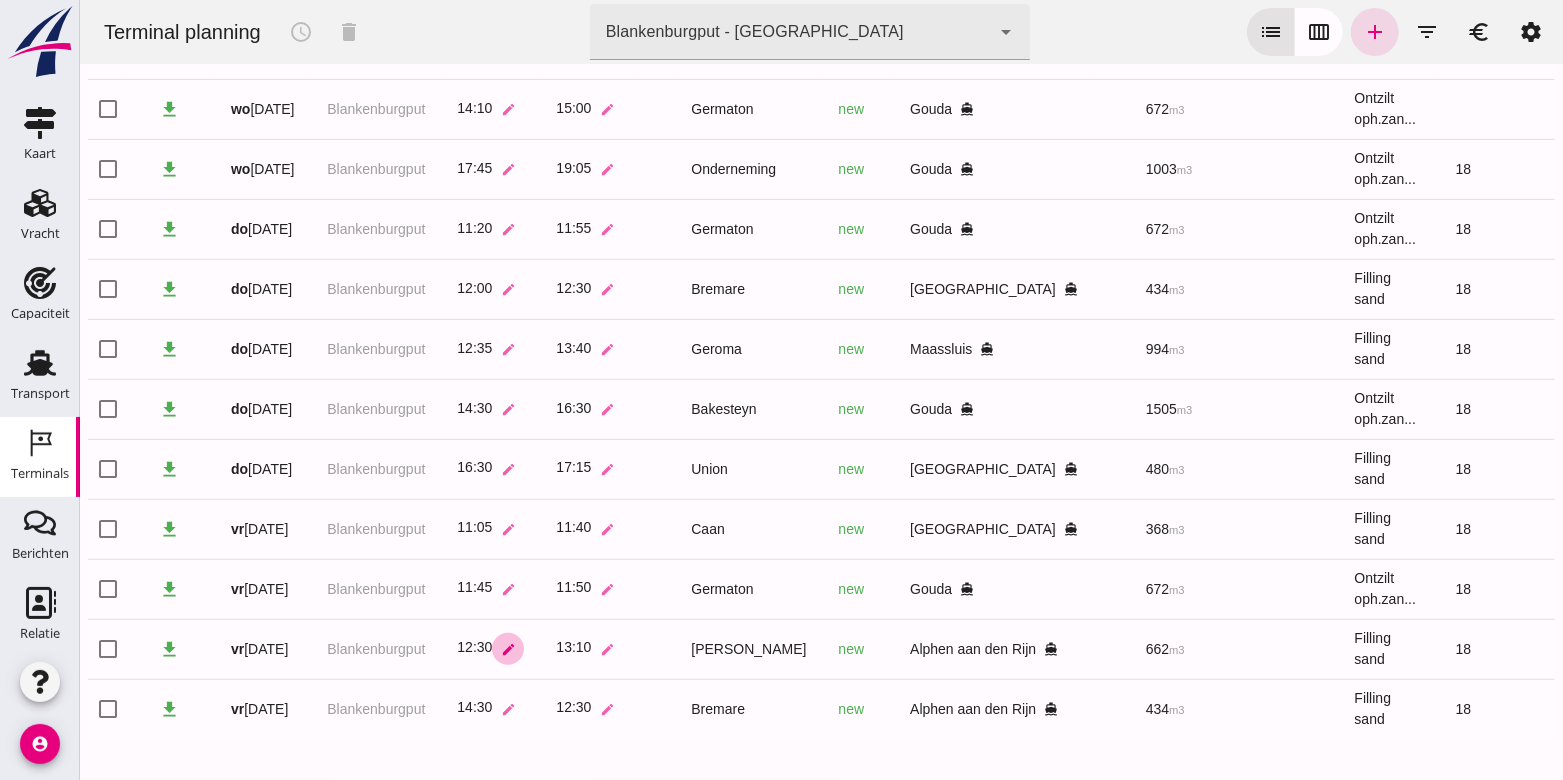 click on "edit" 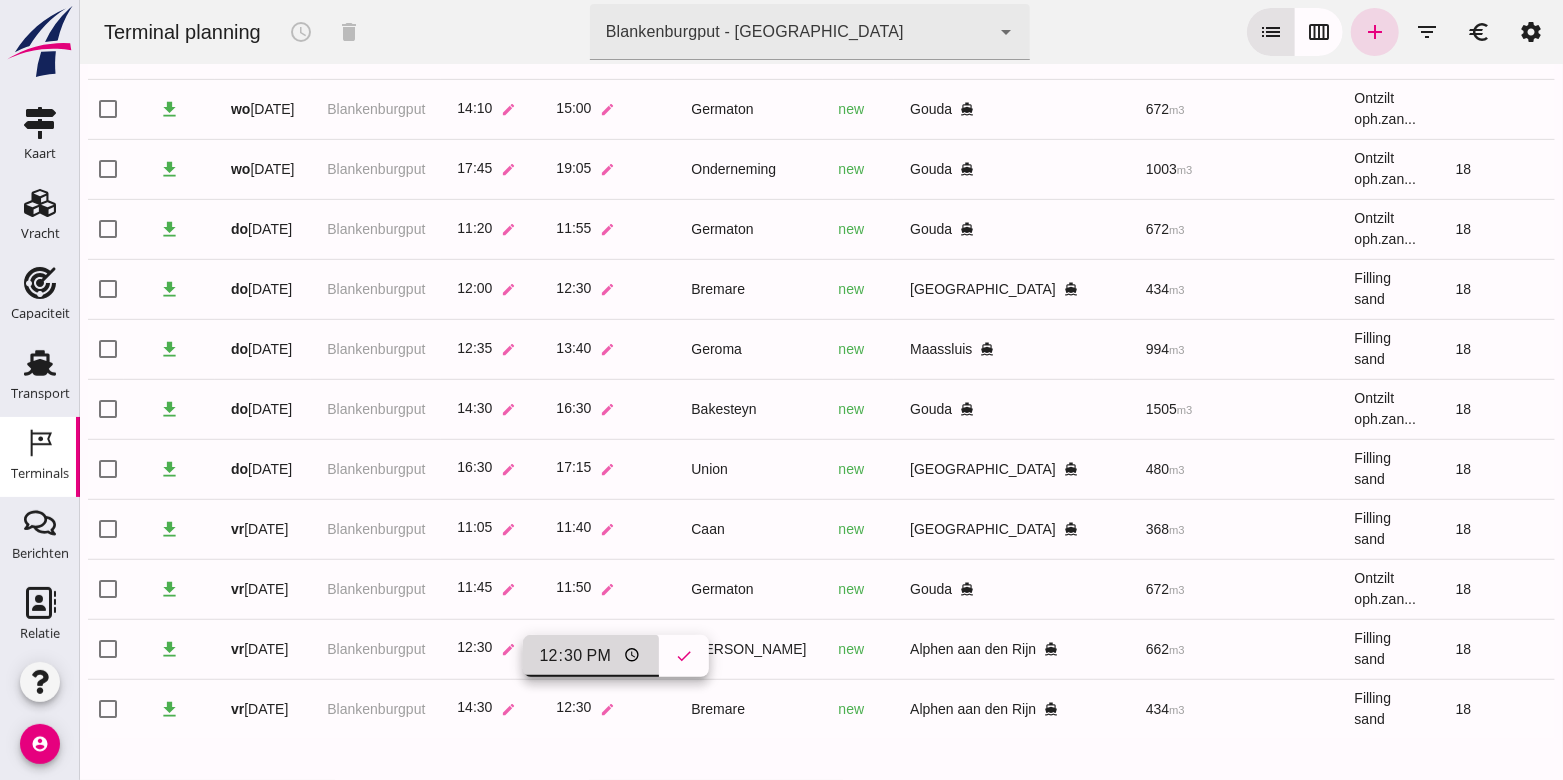 click on "12:30" 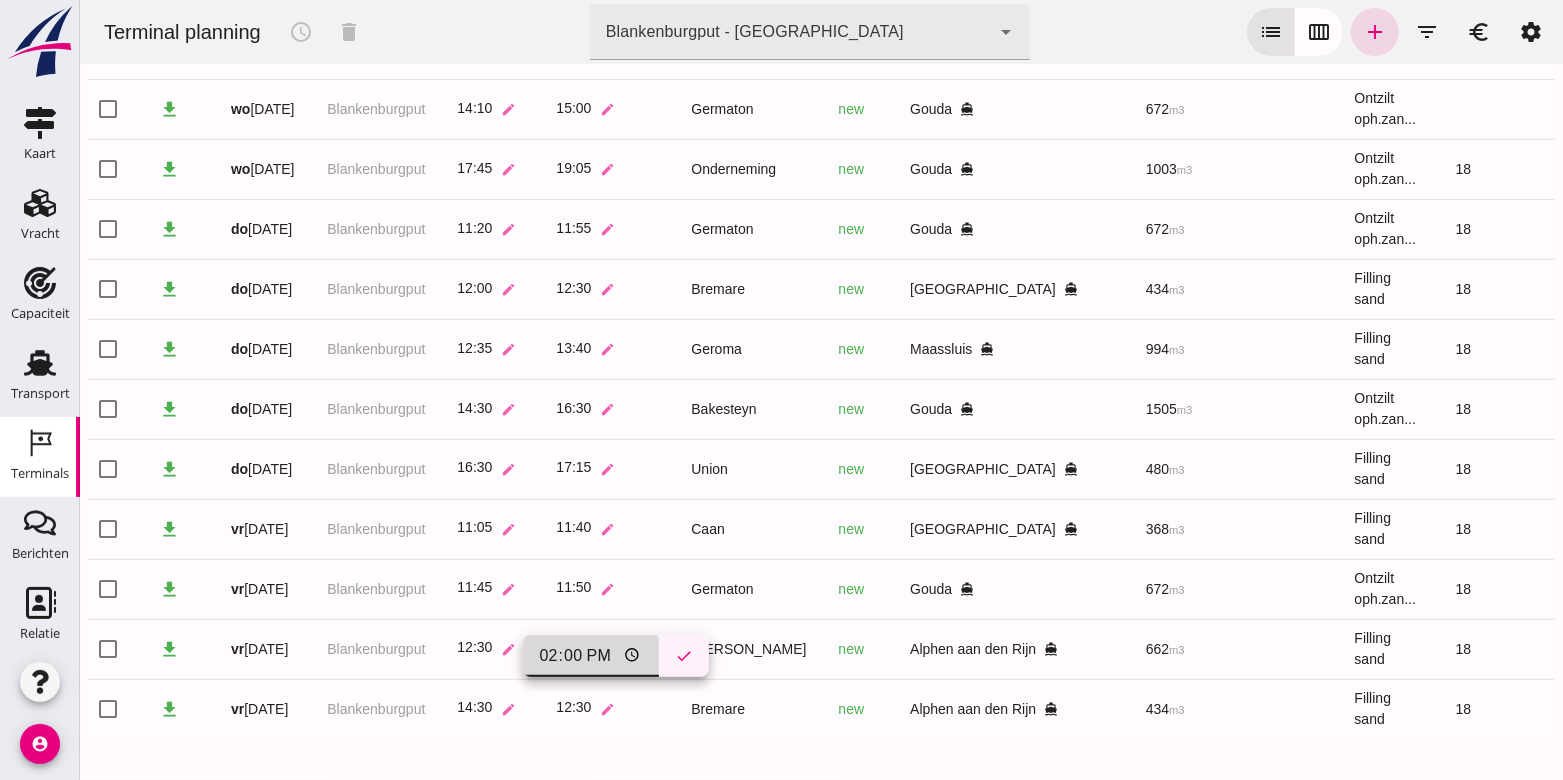 type on "14:00" 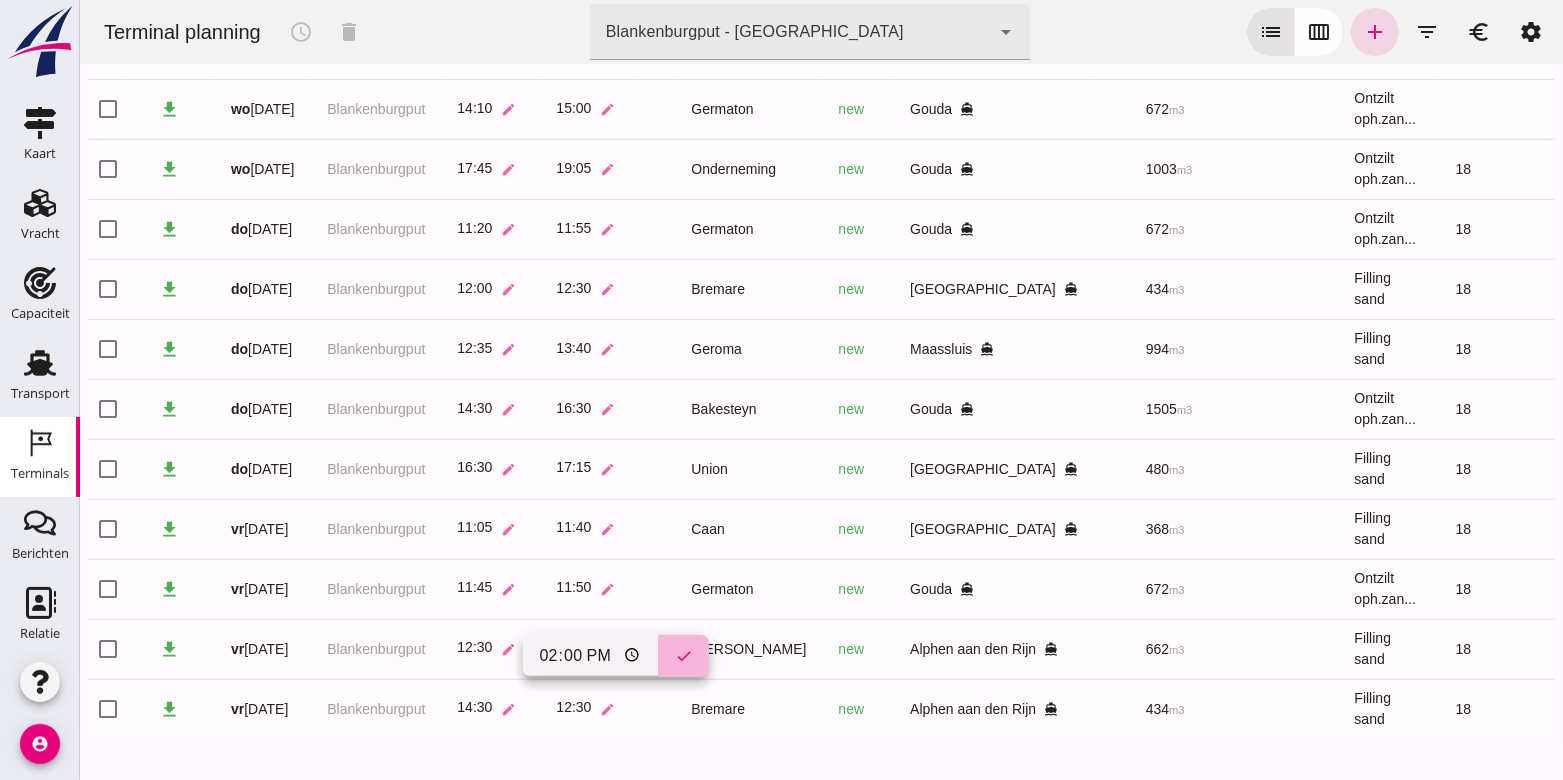 click on "check" 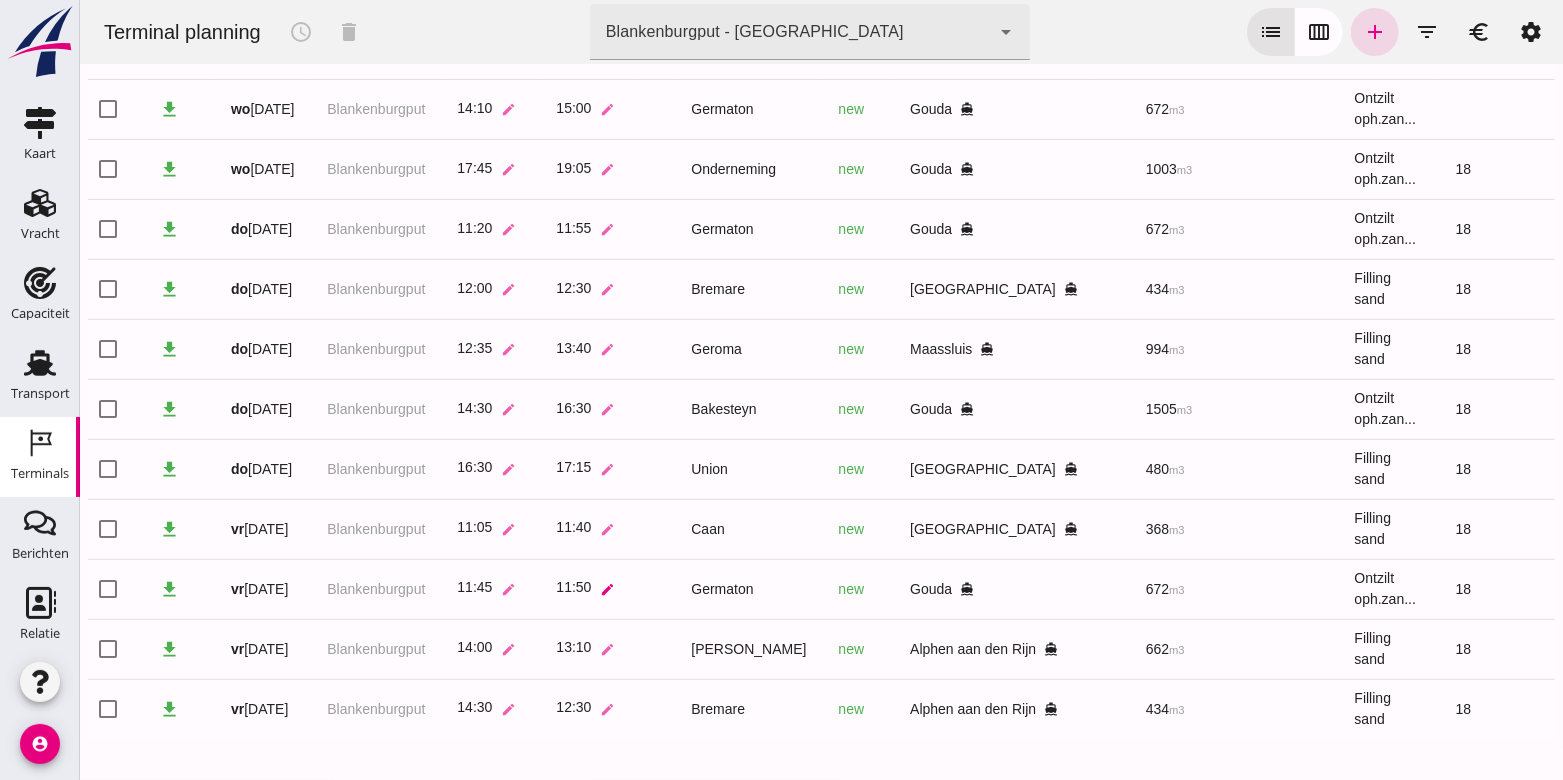 click on "edit" 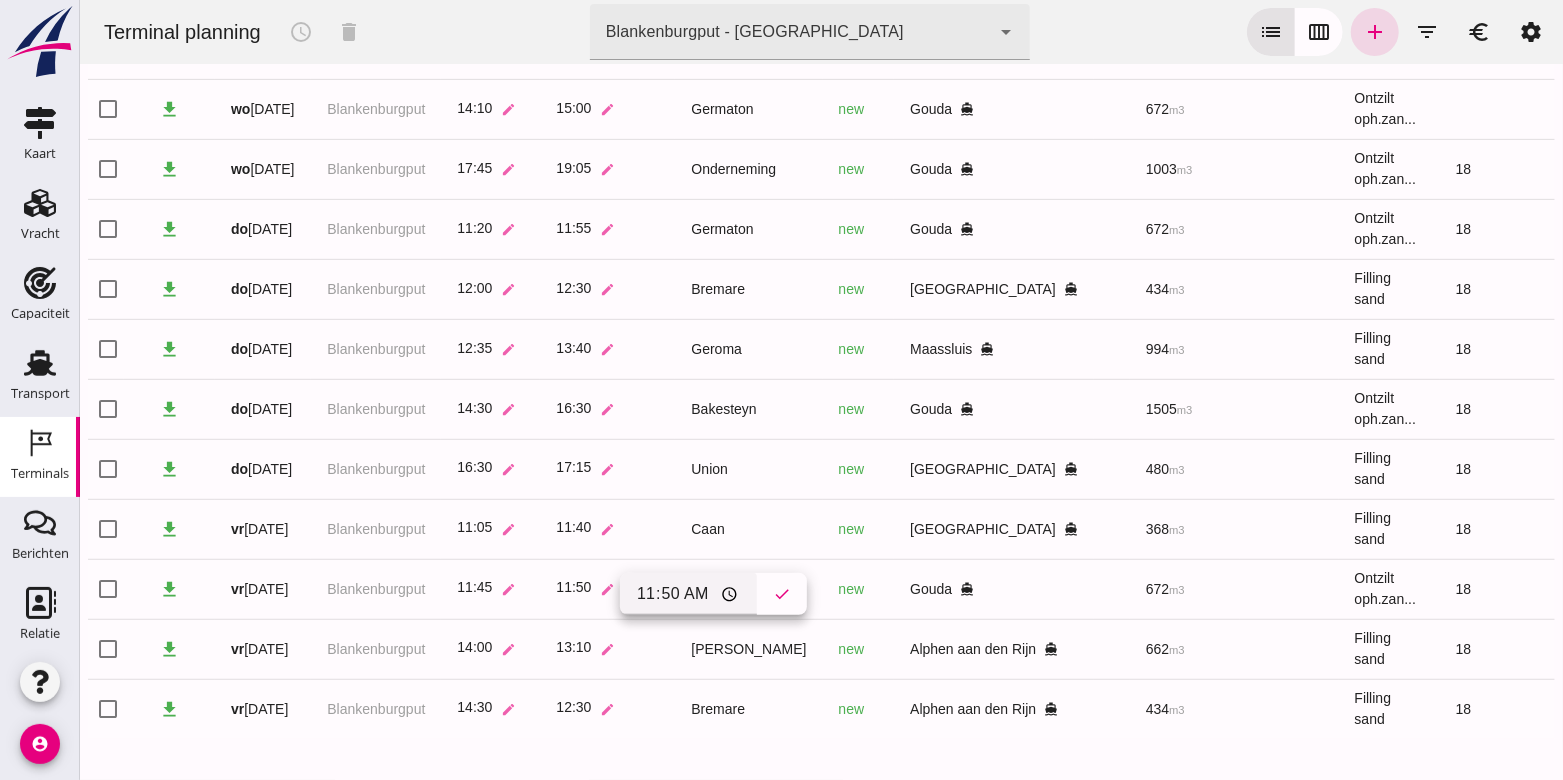 click on "11:50" 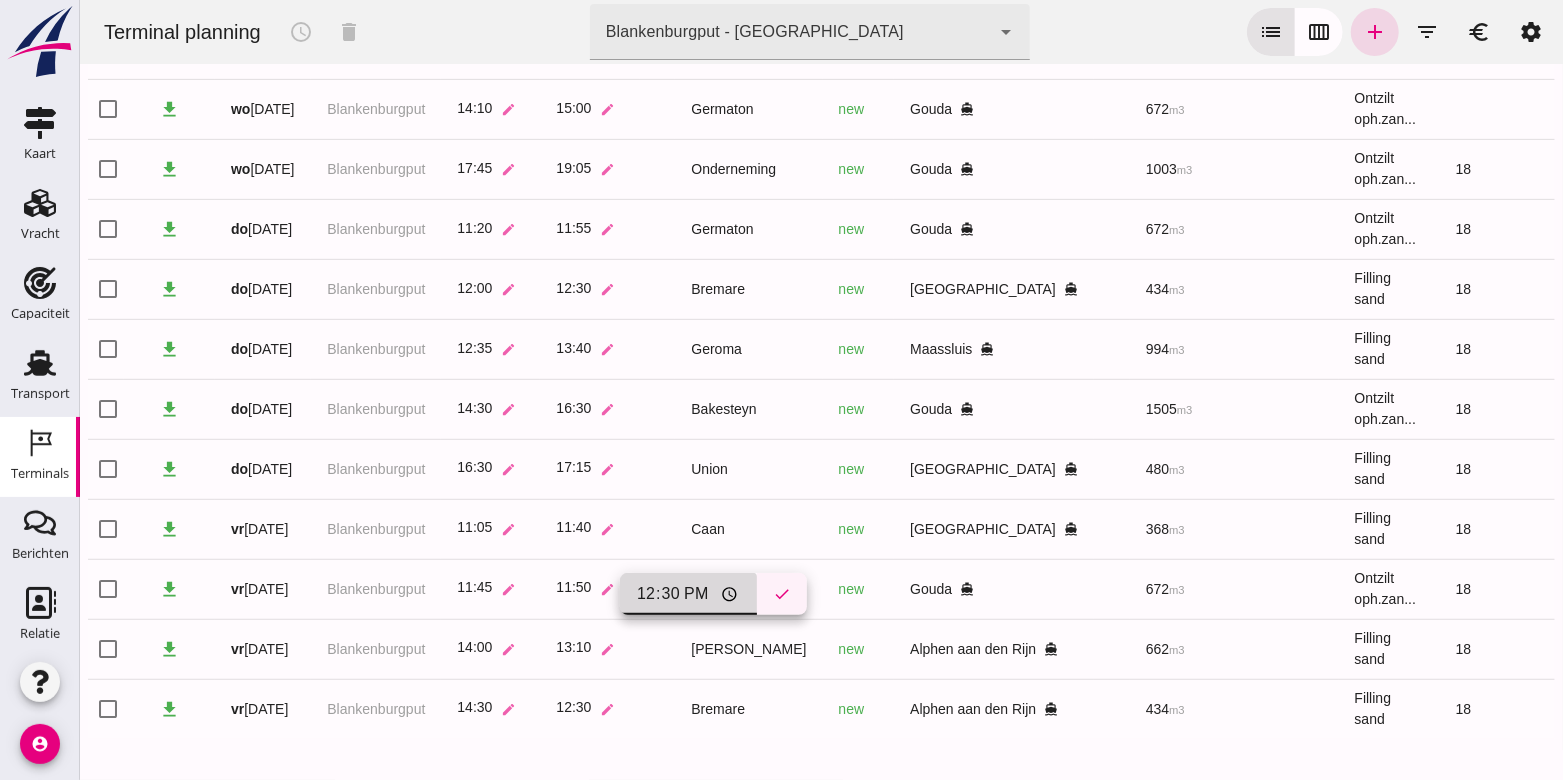 type on "12:30" 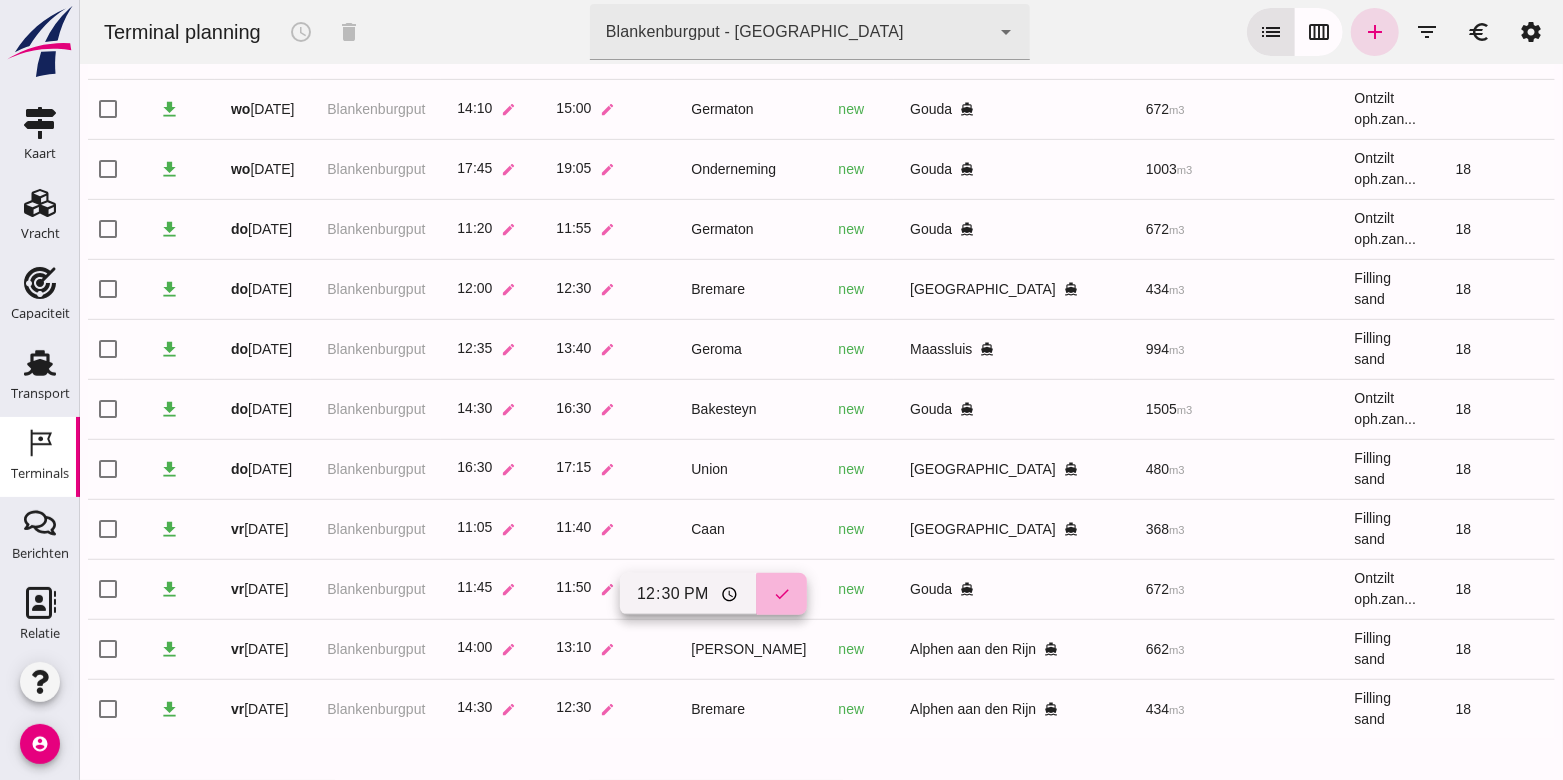click on "check" 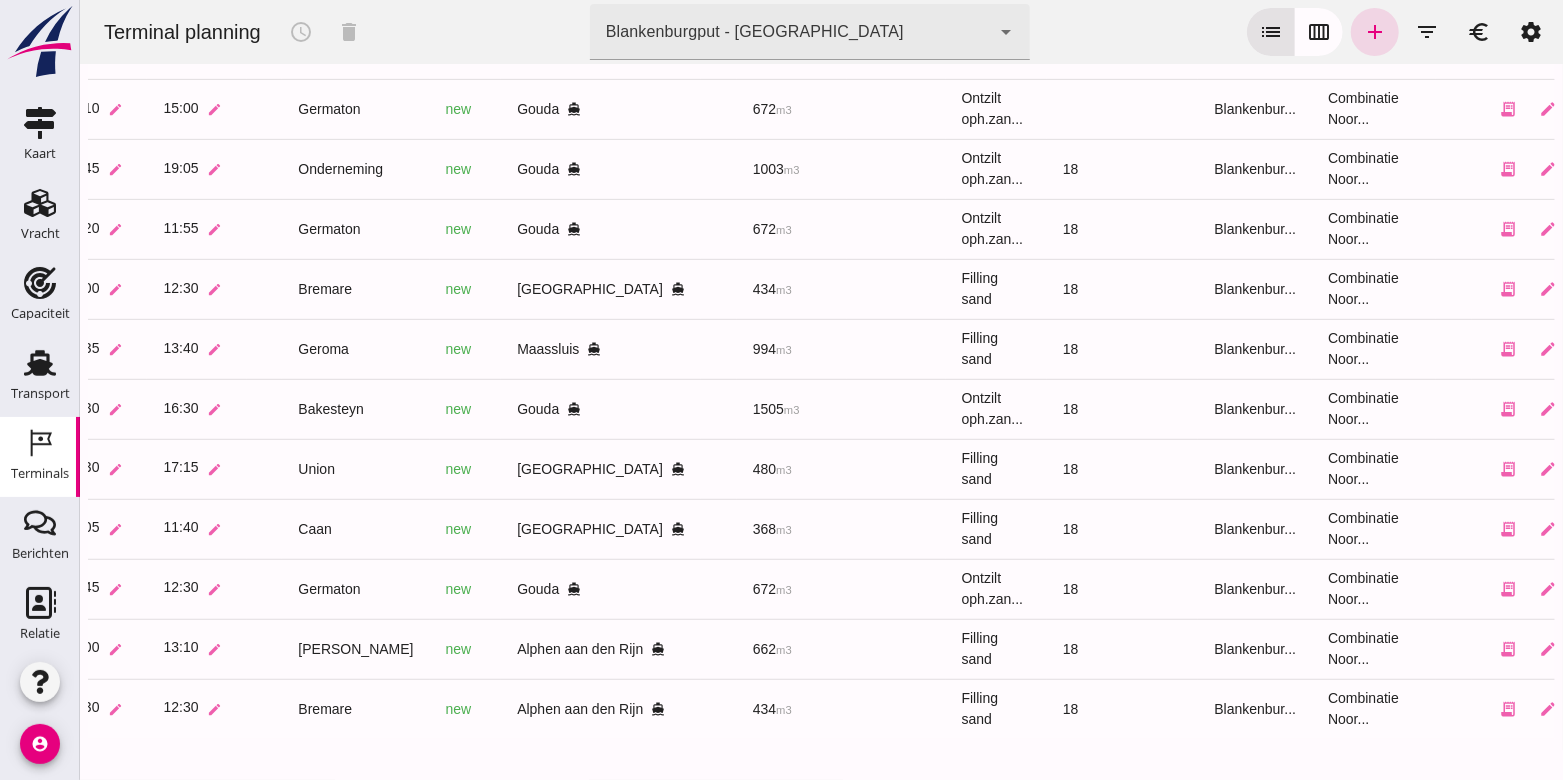scroll, scrollTop: 0, scrollLeft: 0, axis: both 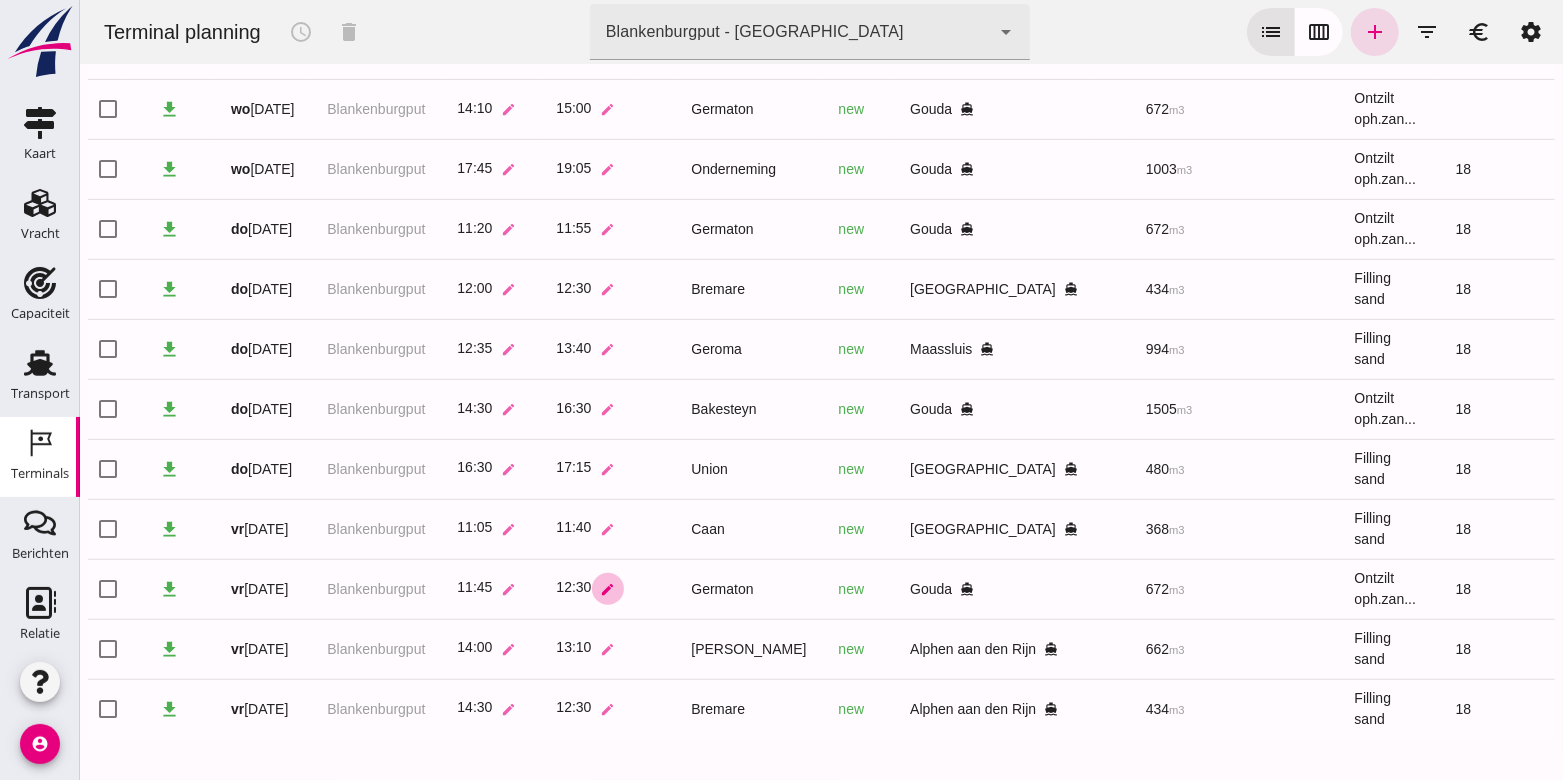 click on "edit" 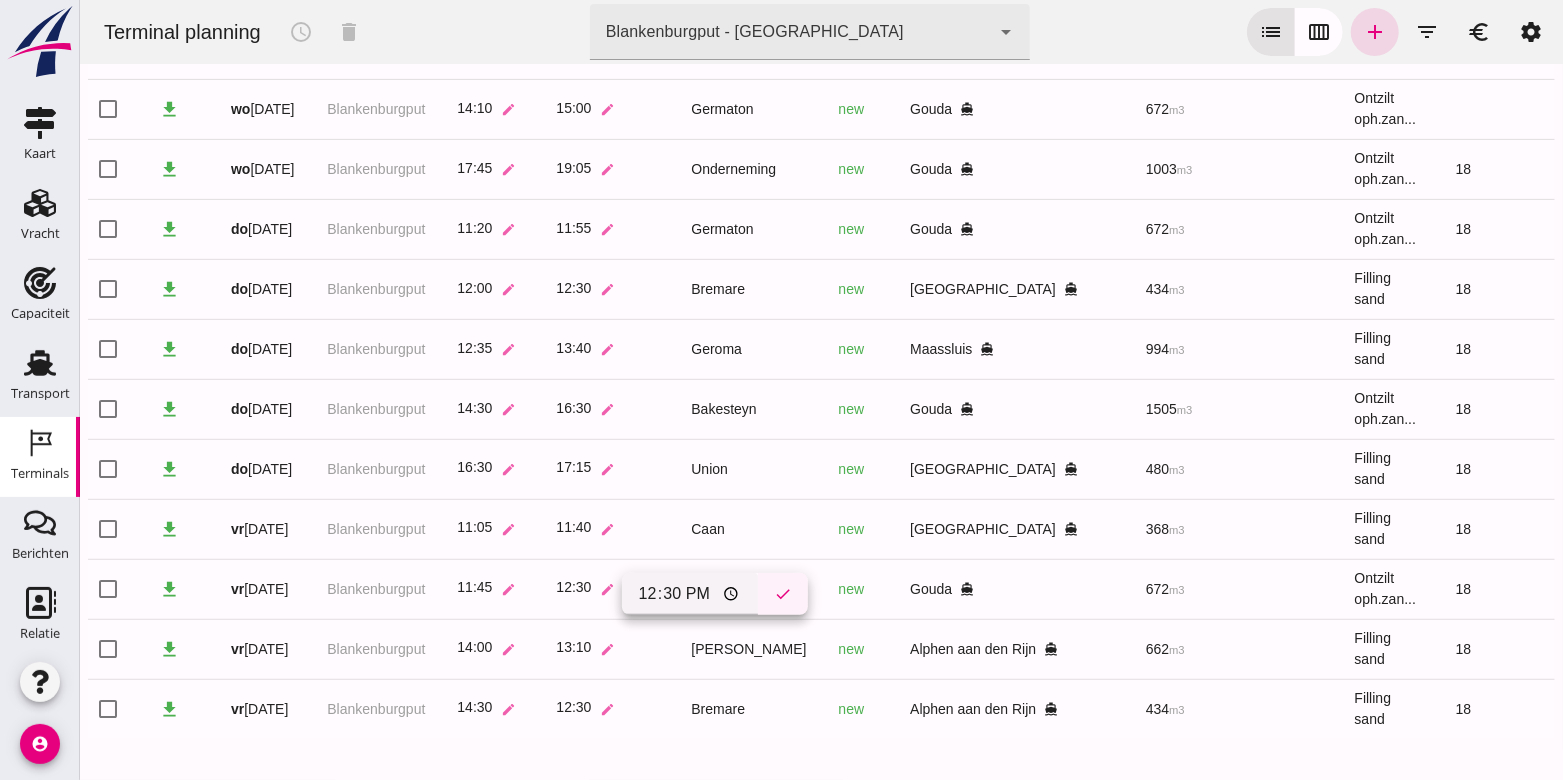 click on "check" 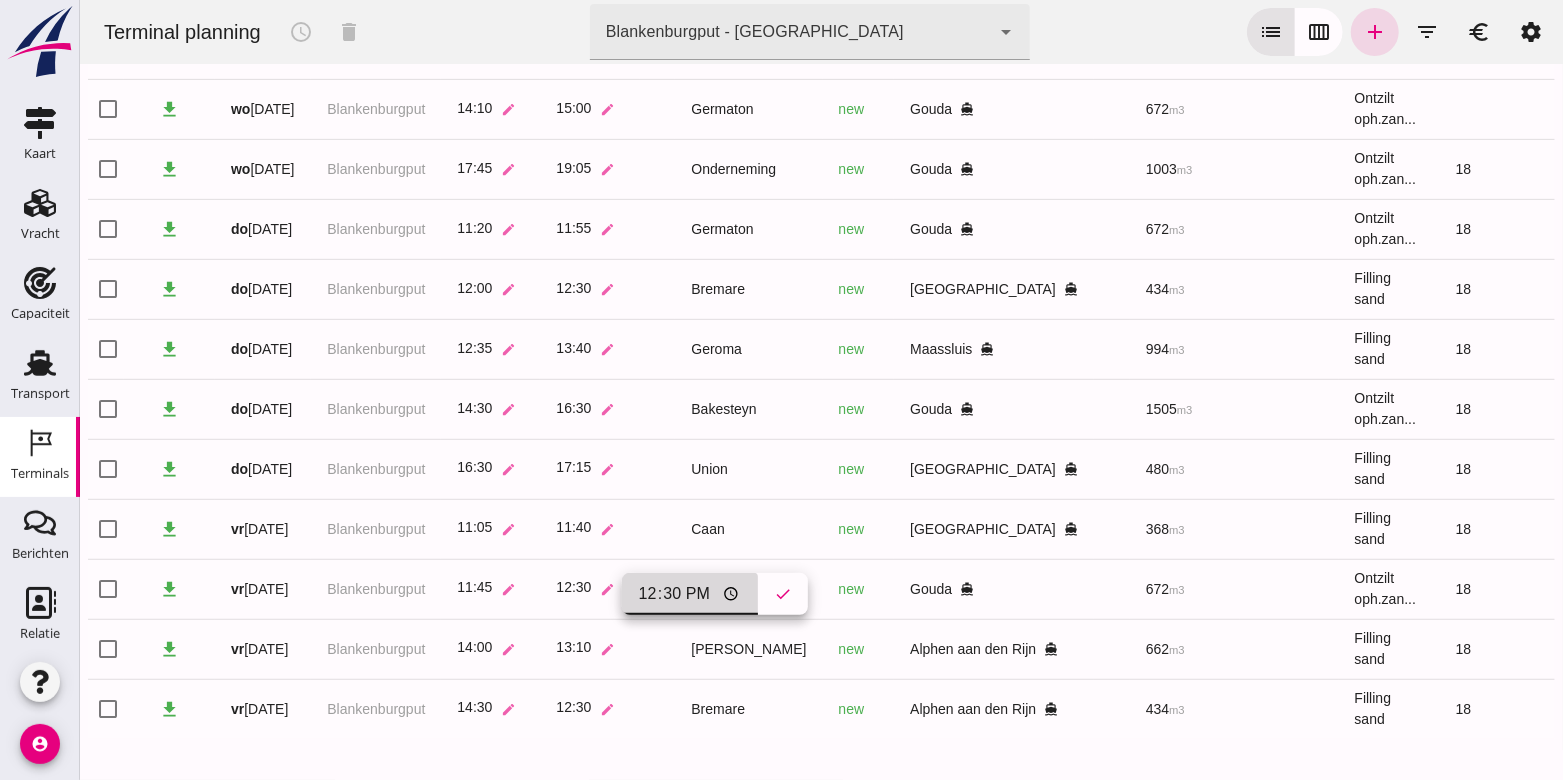 click on "12:30" 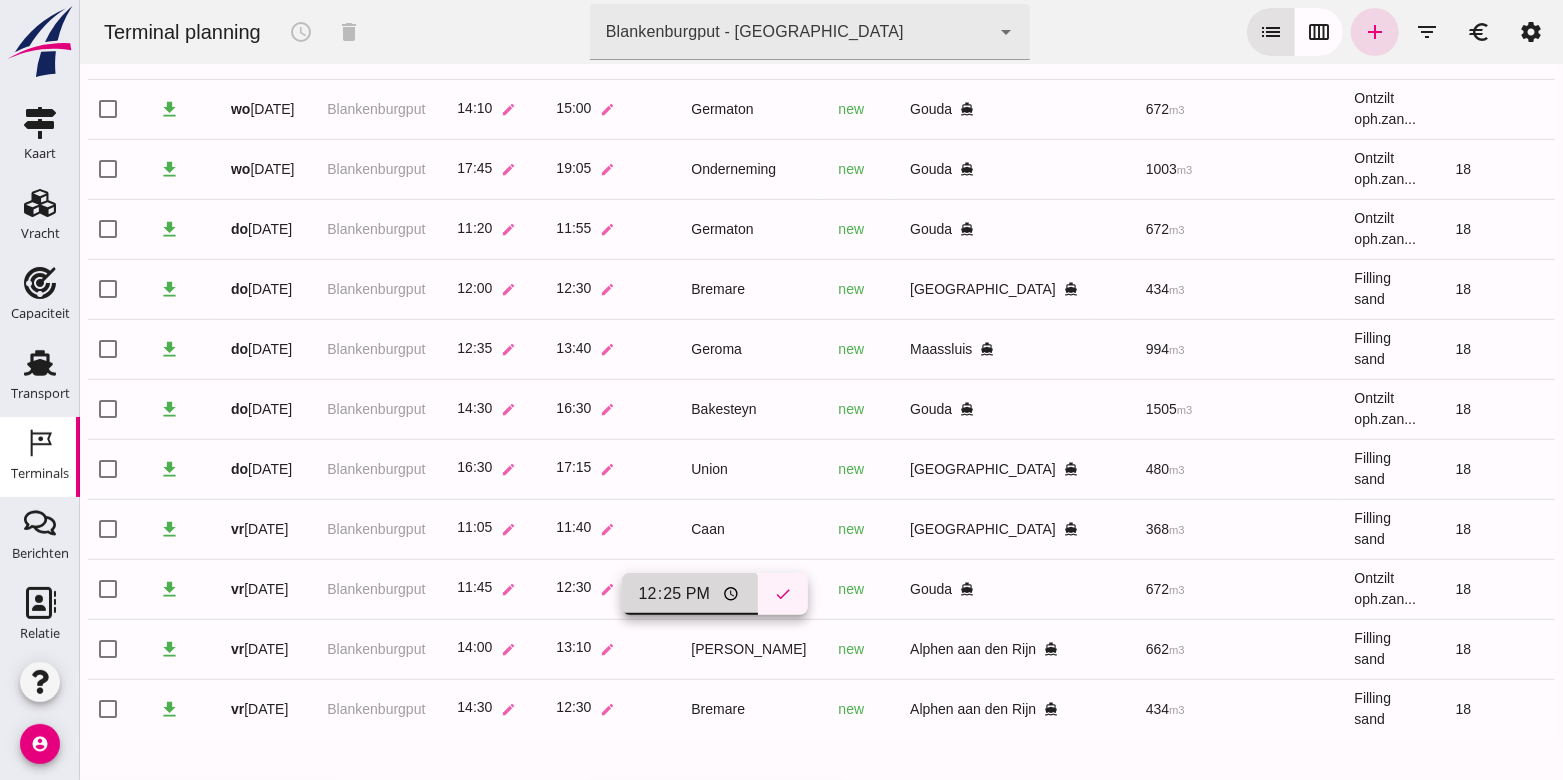 type on "12:25" 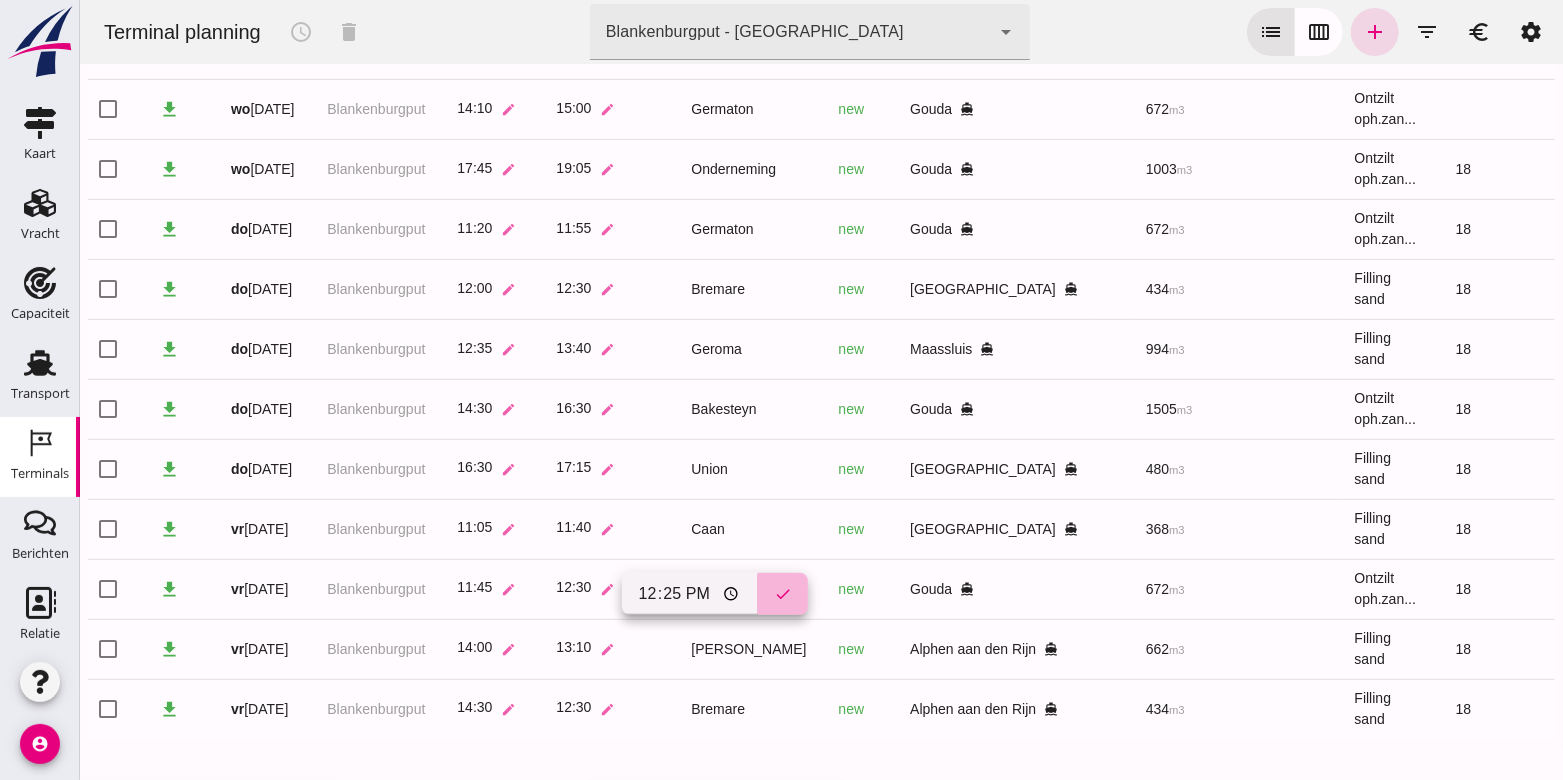 click on "check" 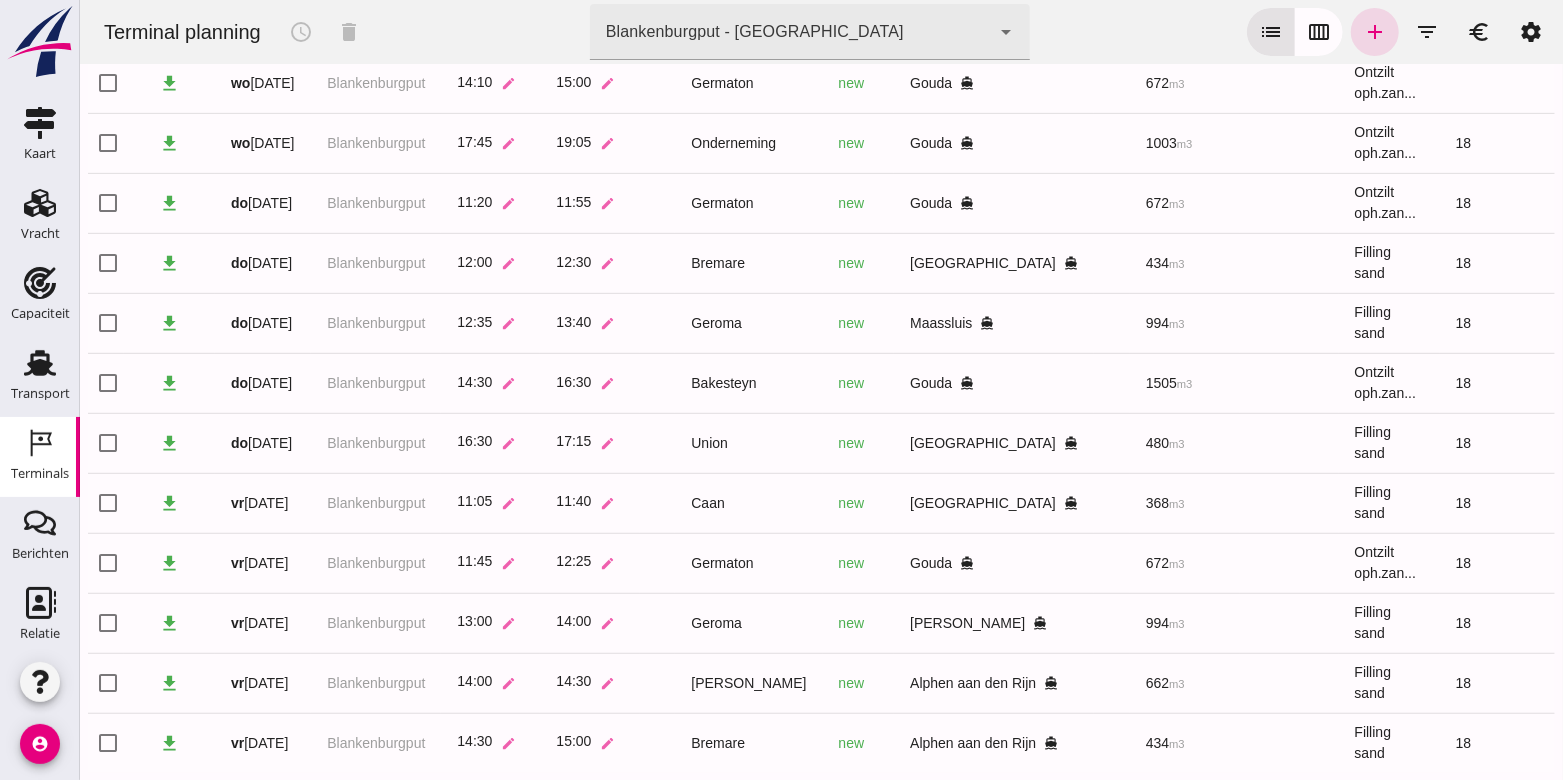scroll, scrollTop: 610, scrollLeft: 0, axis: vertical 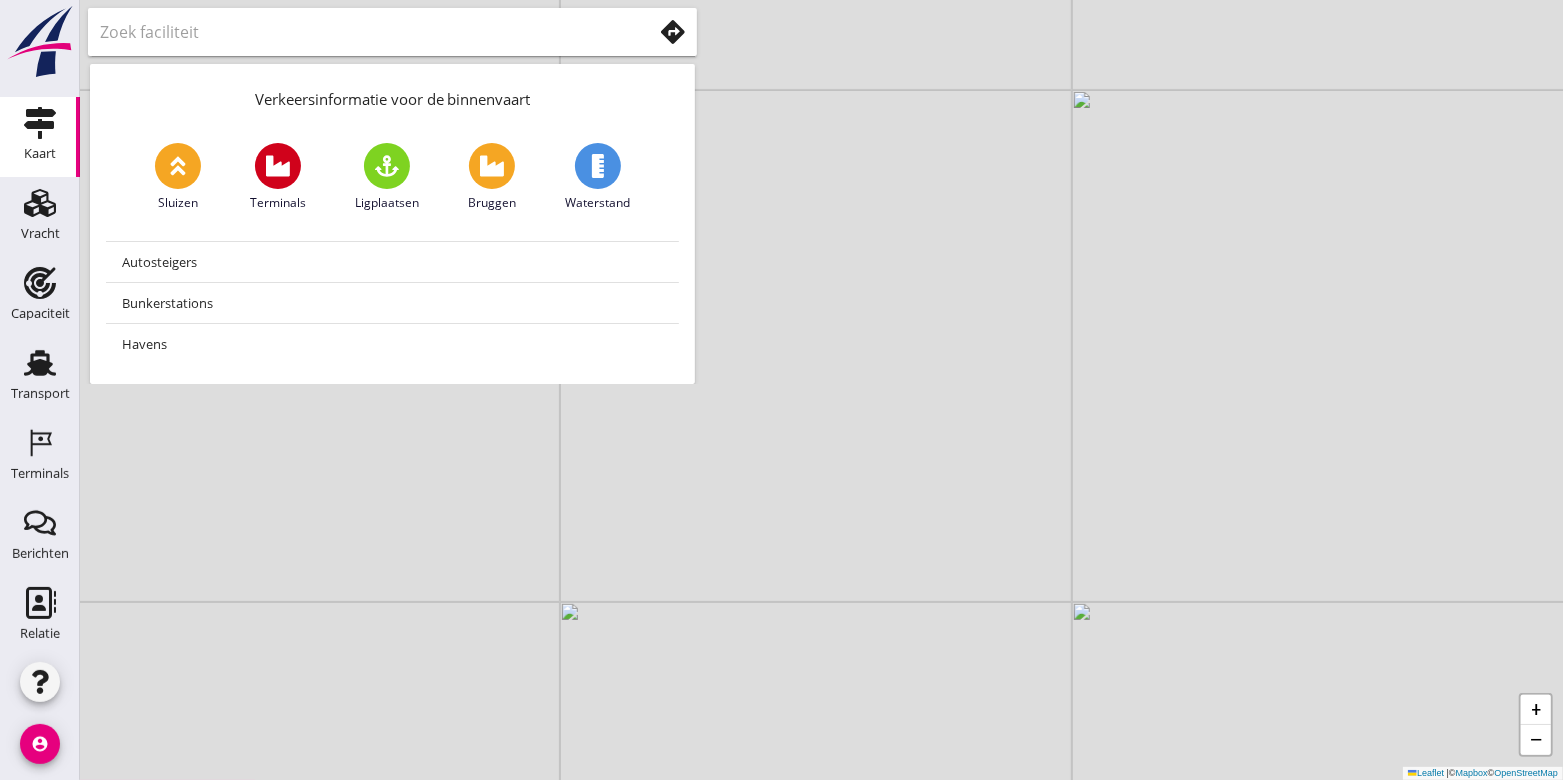 drag, startPoint x: 811, startPoint y: 604, endPoint x: 1217, endPoint y: 382, distance: 462.73102 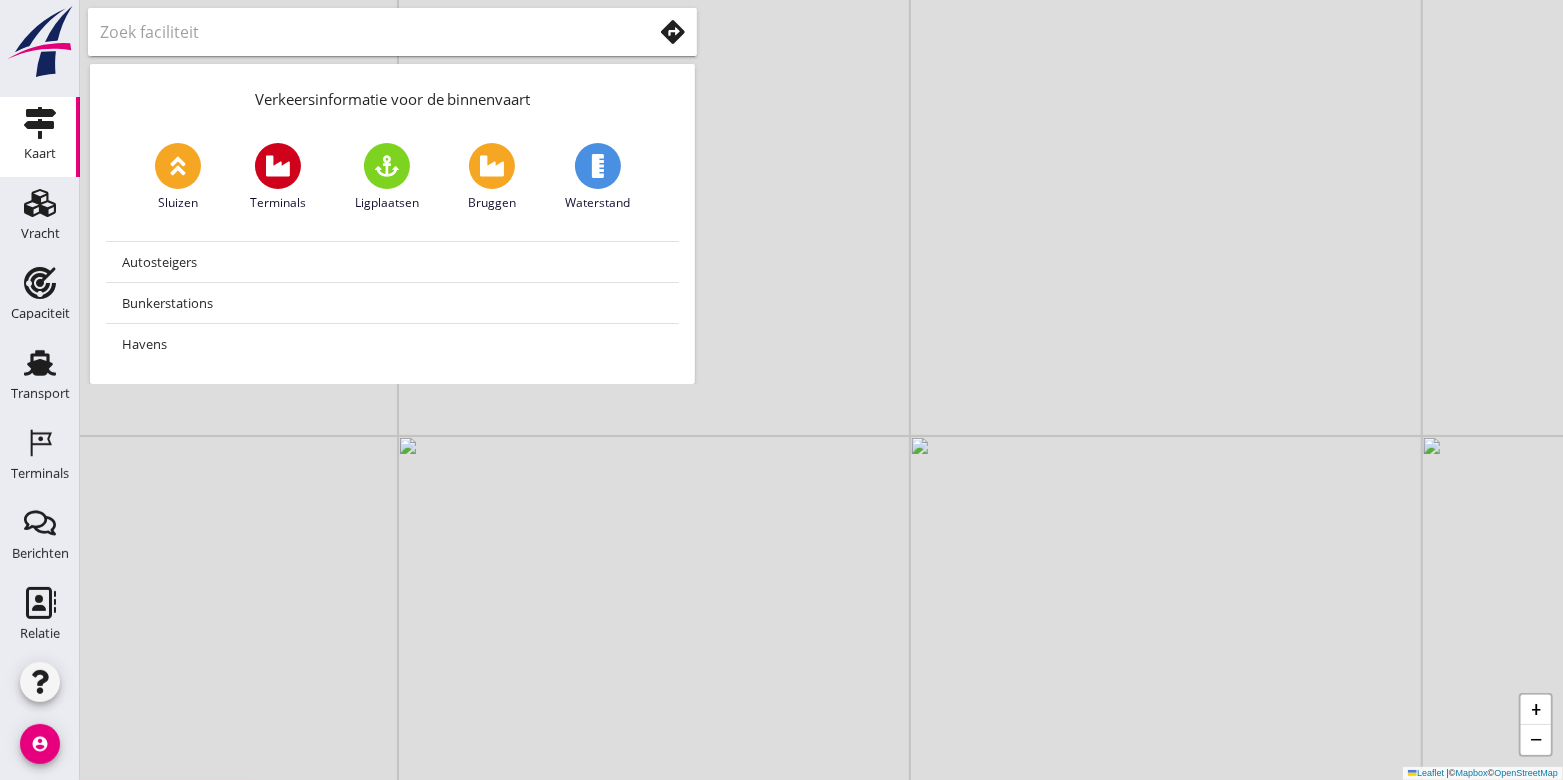 drag, startPoint x: 1230, startPoint y: 433, endPoint x: 1270, endPoint y: 424, distance: 41 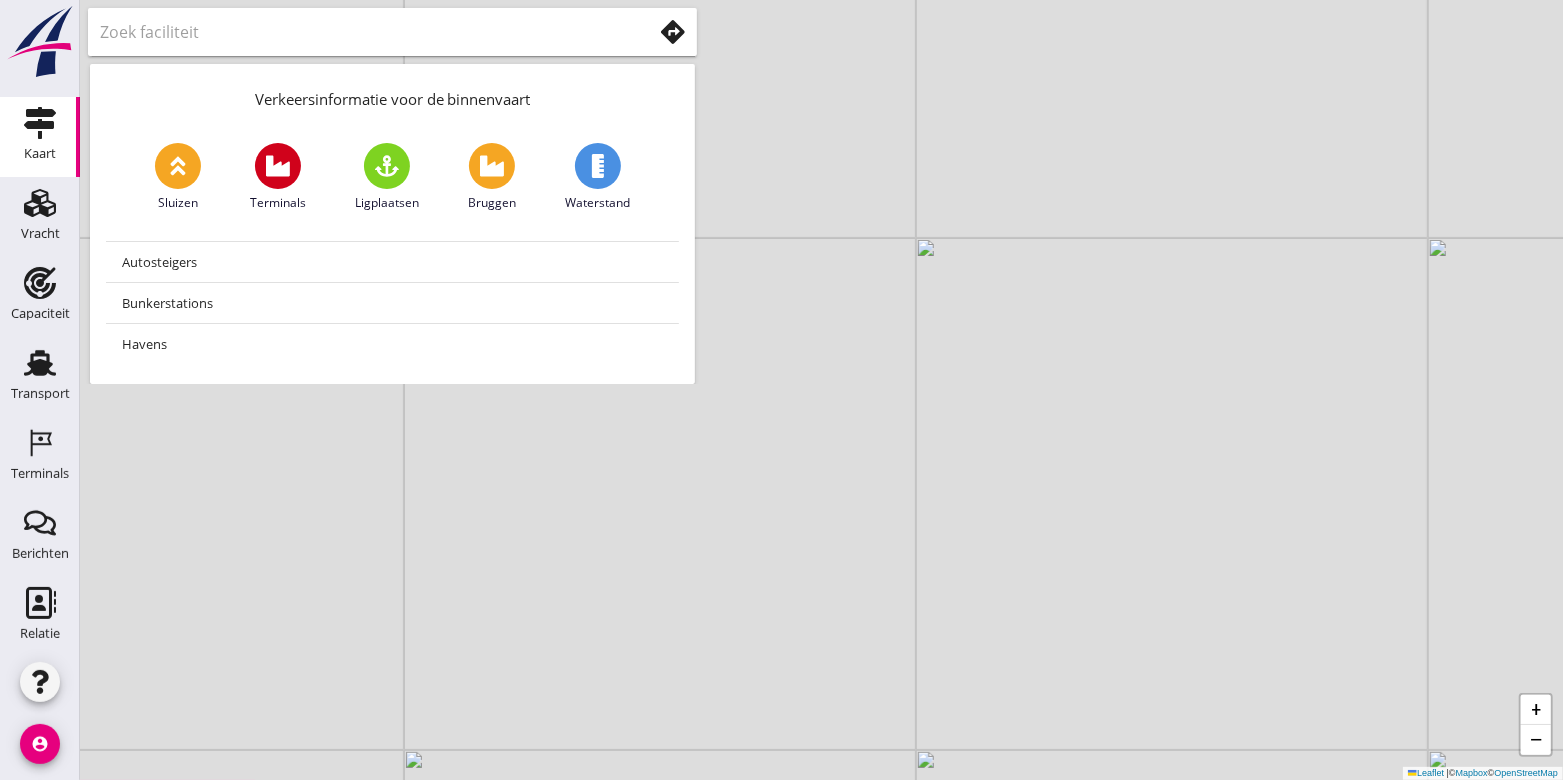 click 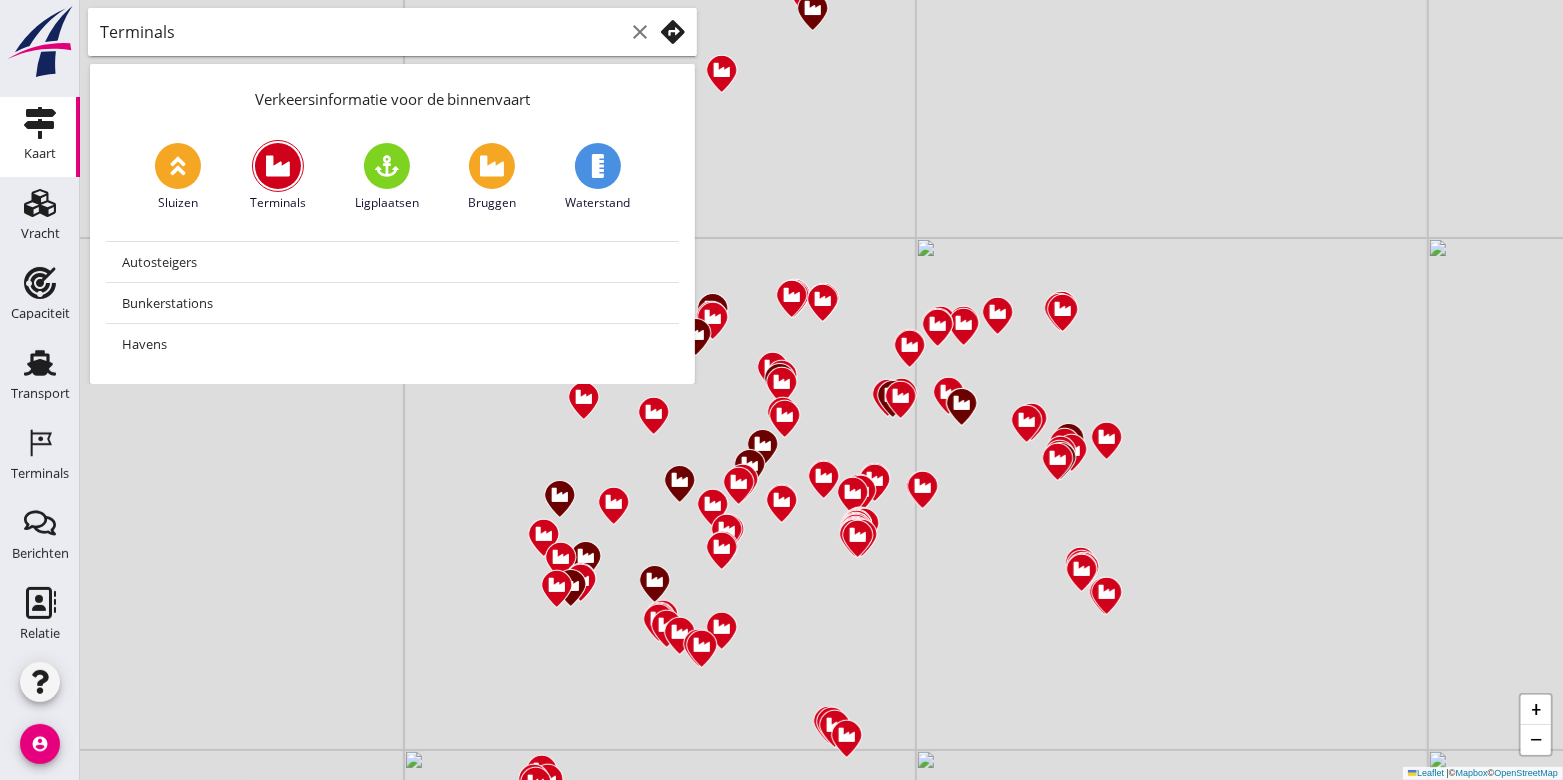 click on "clear" at bounding box center [640, 32] 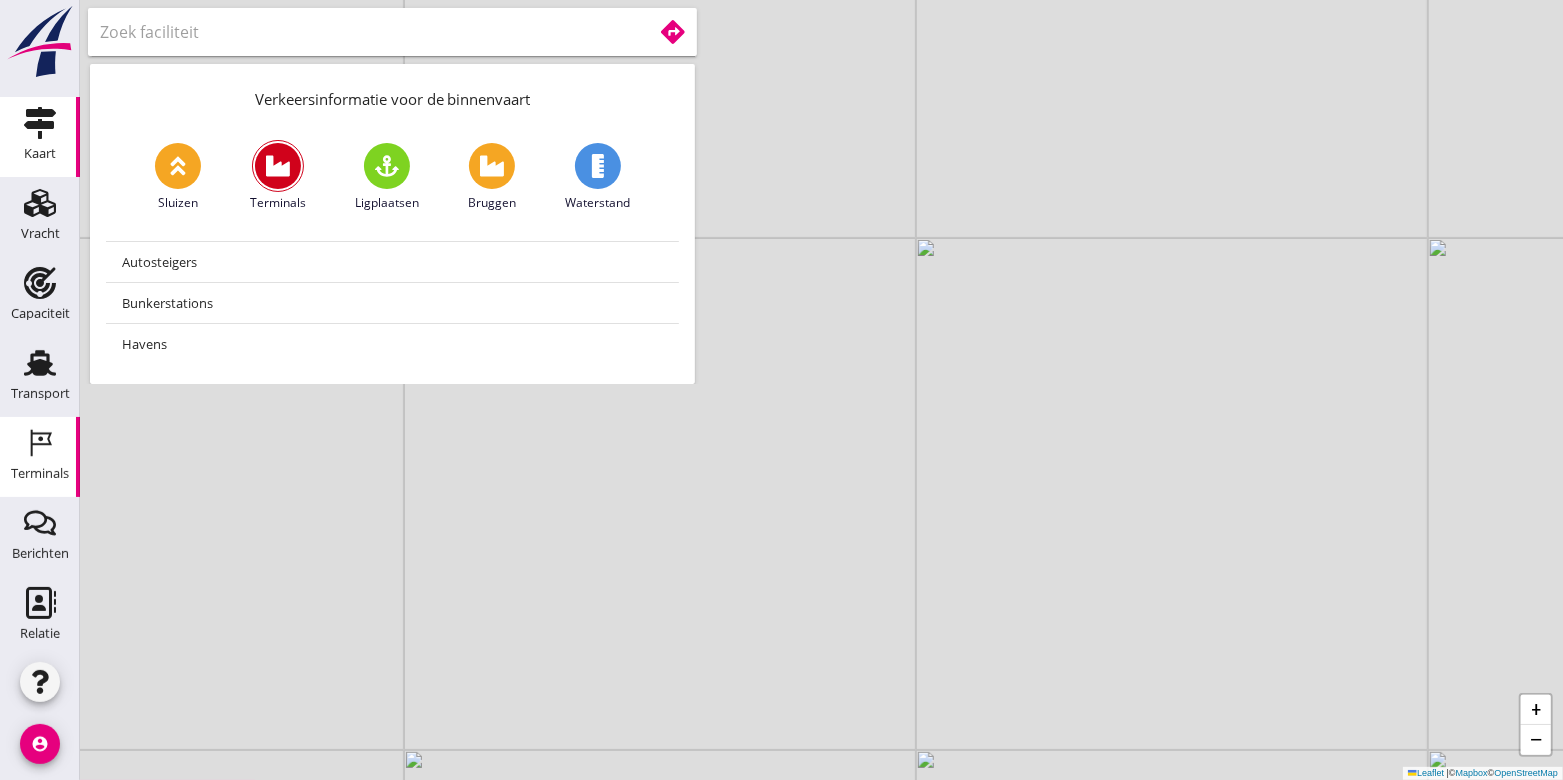 click on "Terminals" 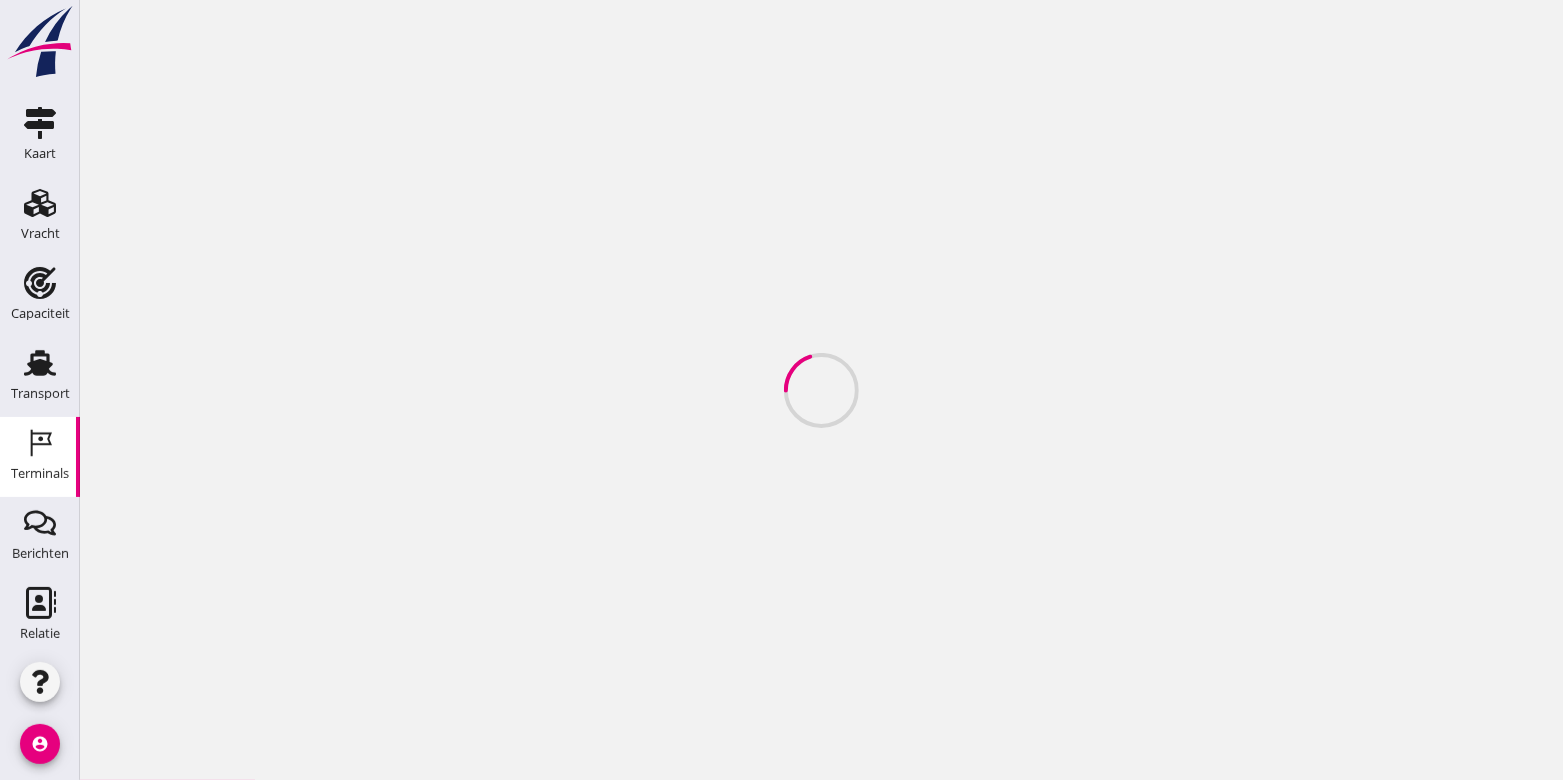 scroll, scrollTop: 0, scrollLeft: 0, axis: both 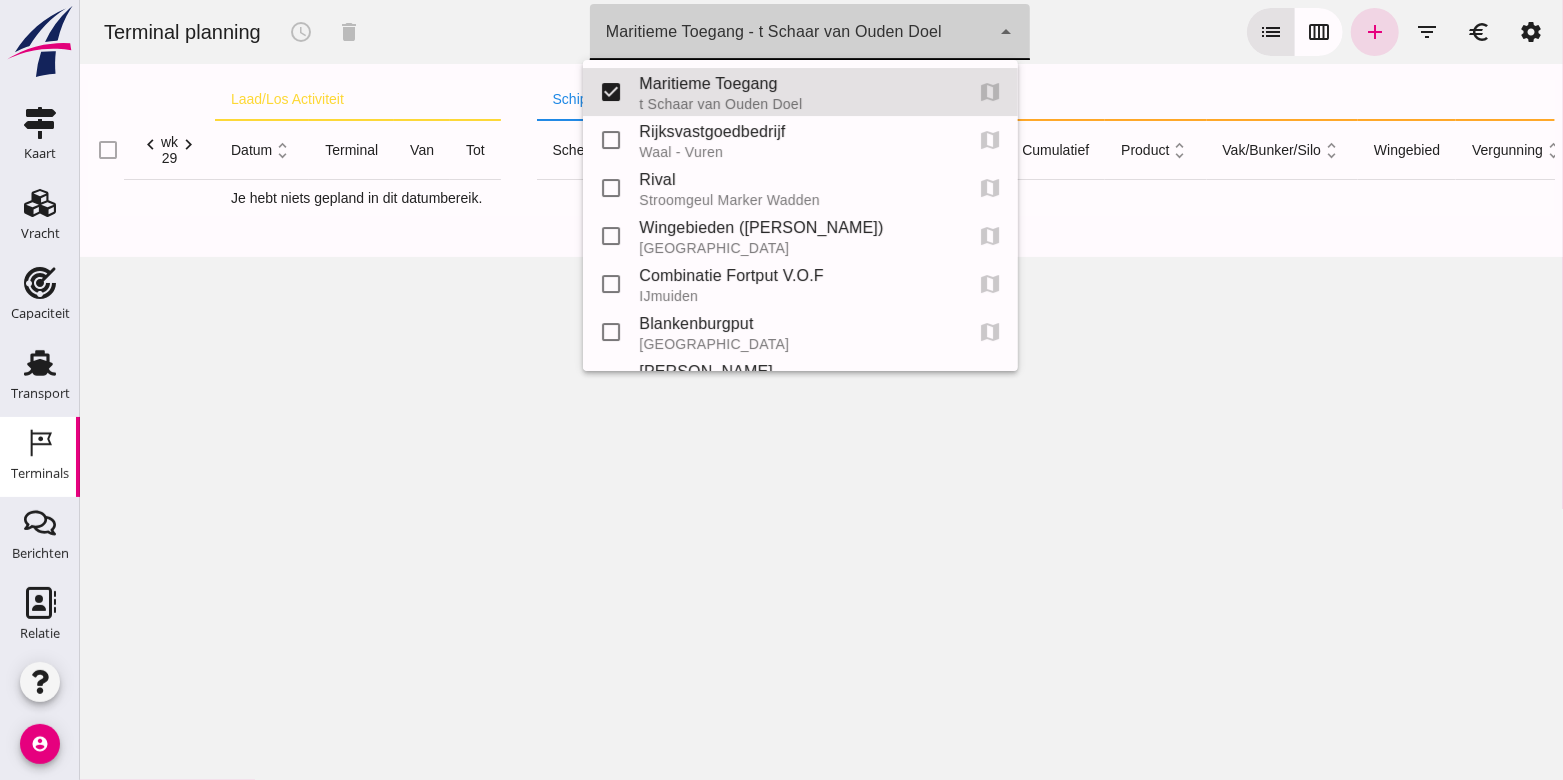 click on "arrow_drop_down" 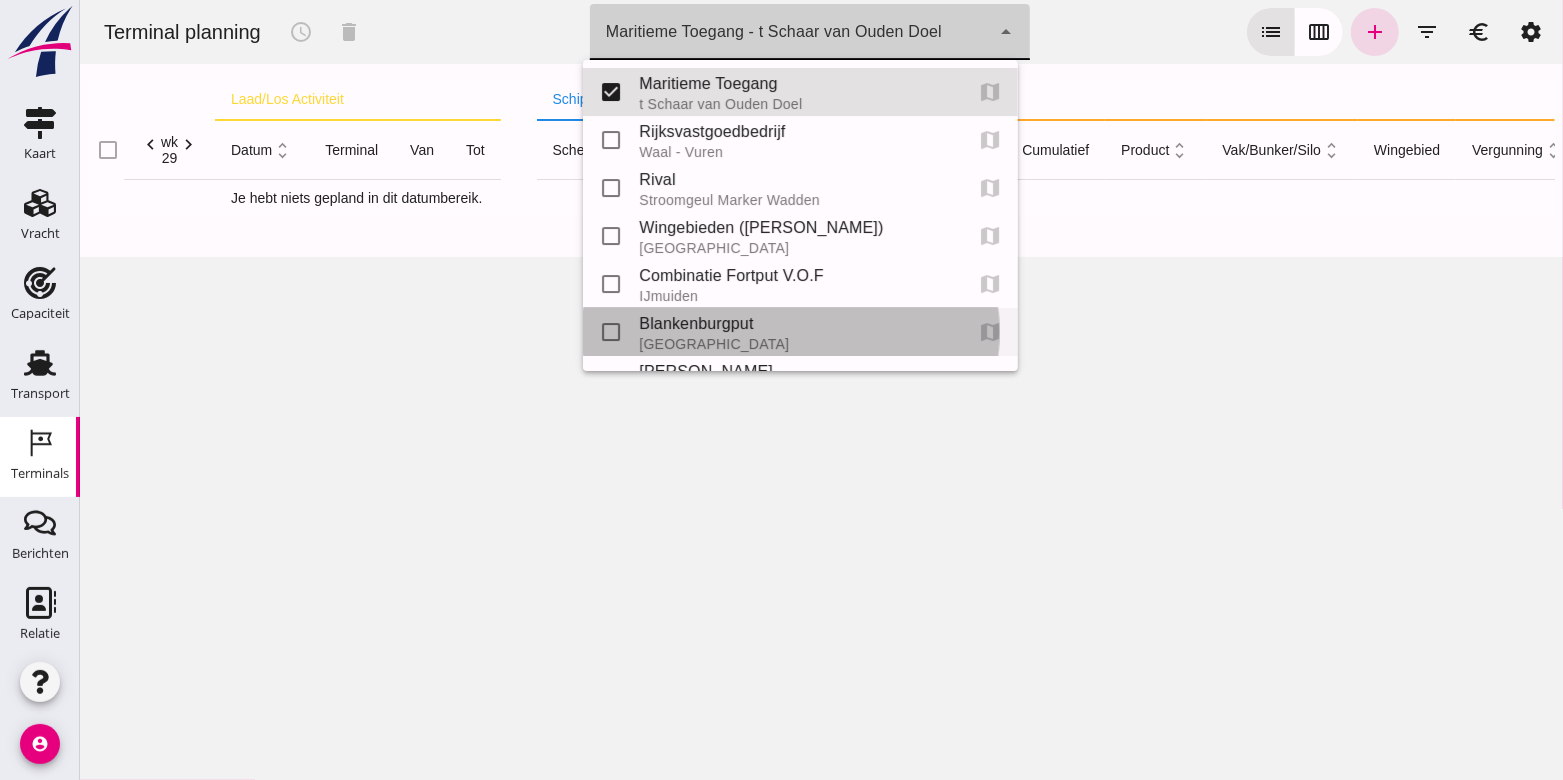 click on "[GEOGRAPHIC_DATA]" at bounding box center [791, 344] 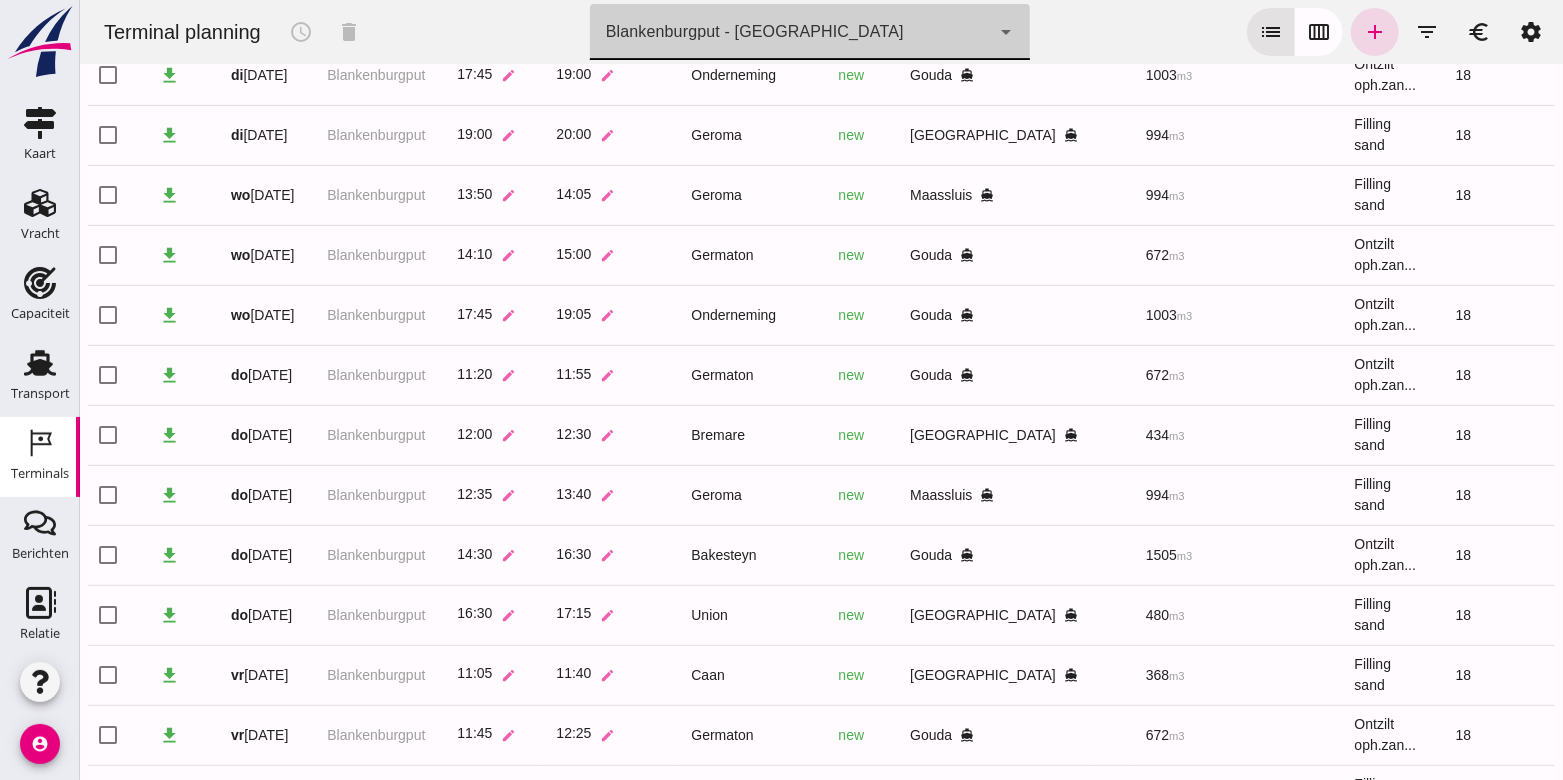 scroll, scrollTop: 610, scrollLeft: 0, axis: vertical 